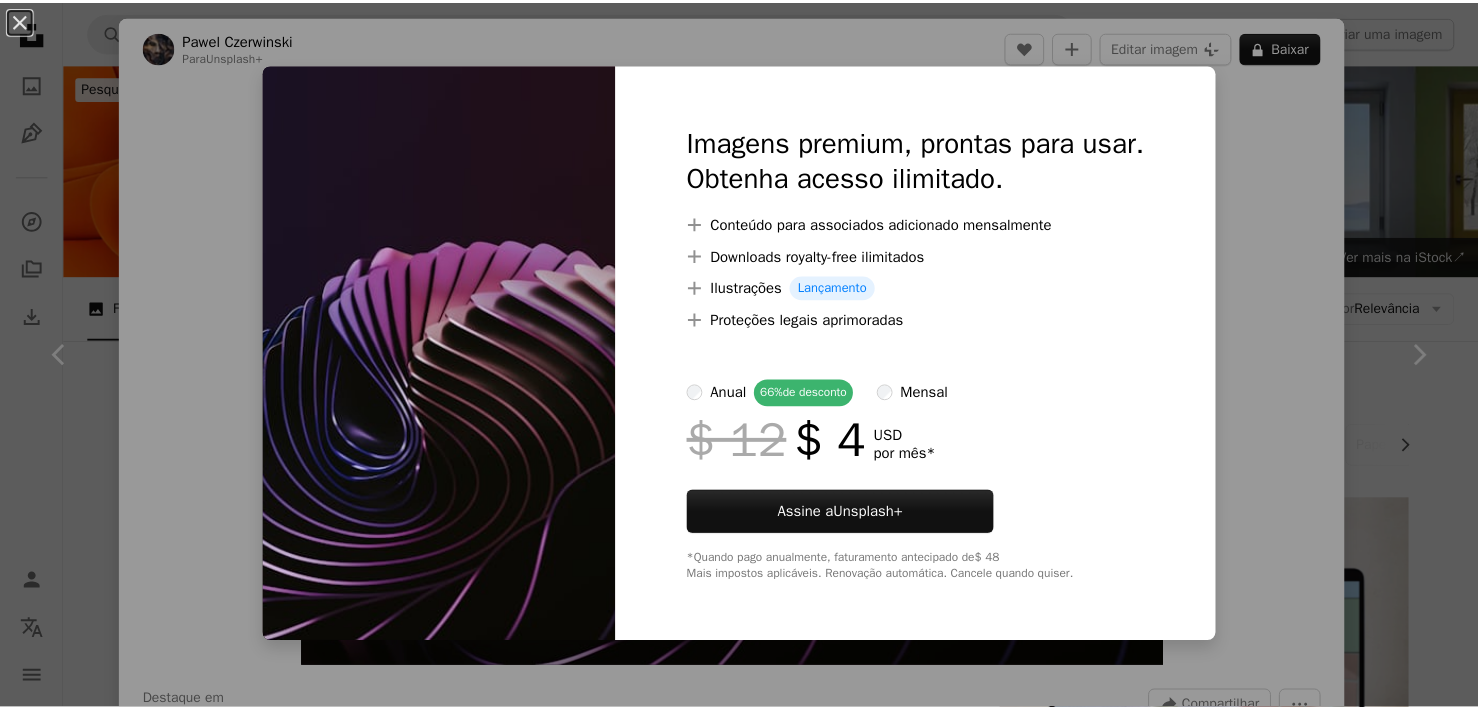 scroll, scrollTop: 17979, scrollLeft: 0, axis: vertical 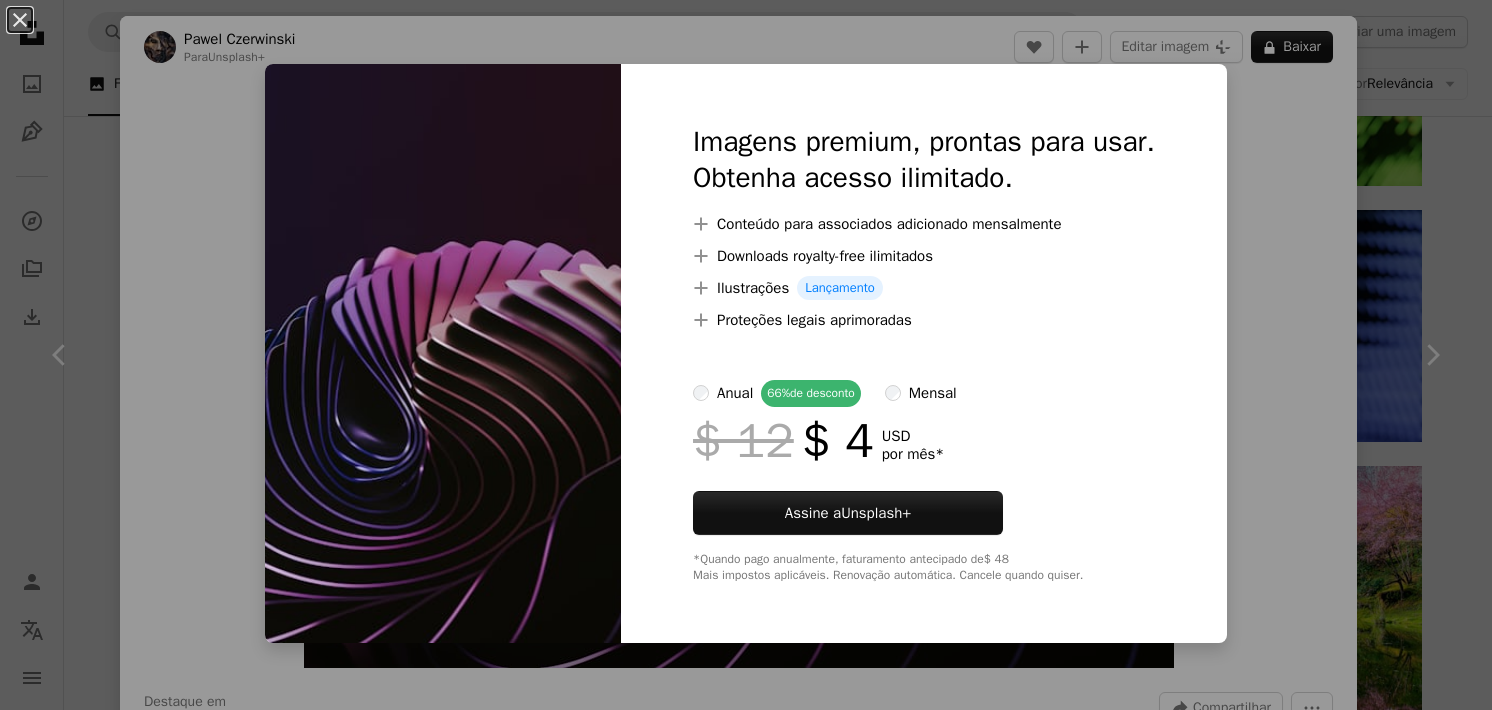 click on "An X shape Imagens premium, prontas para usar. Obtenha acesso ilimitado. A plus sign Conteúdo para associados adicionado mensalmente A plus sign Downloads royalty-free ilimitados A plus sign Ilustrações  Lançamento A plus sign Proteções legais aprimoradas anual 66%  de desconto mensal $ 12   $ 4 USD por mês * Assine a  Unsplash+ *Quando pago anualmente, faturamento antecipado de  $ 48 Mais impostos aplicáveis. Renovação automática. Cancele quando quiser." at bounding box center (746, 355) 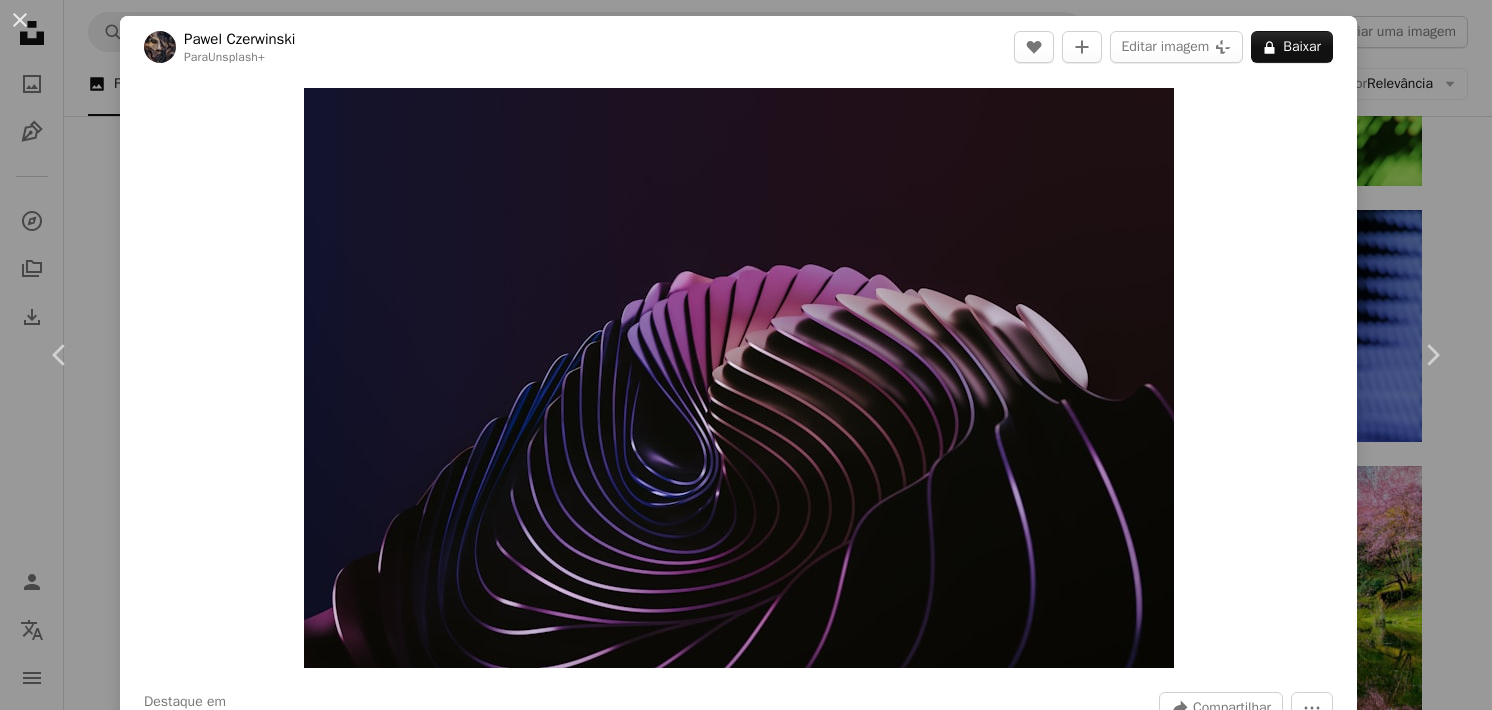 click on "[FIRST] [LAST] Para  Unsplash+ A heart A plus sign Editar imagem   Plus sign for Unsplash+ A lock   Baixar Zoom in Destaque em Fotos A forward-right arrow Compartilhar More Actions Calendar outlined Publicada em  [DATE] Safety Com a  Licença da Unsplash+ papel de parede fundo abstrair textura escuro padrão gradiente colorido roxo imagem digital prestar Gráficos papel de parede horizontal vibrante liquidificador .cgi Imagens de domínio público Desta série Chevron right Plus sign for Unsplash+ Plus sign for Unsplash+ Plus sign for Unsplash+ Plus sign for Unsplash+ Plus sign for Unsplash+ Plus sign for Unsplash+ Plus sign for Unsplash+ Plus sign for Unsplash+ Plus sign for Unsplash+ Imagens relacionadas Plus sign for Unsplash+ A heart A plus sign Ruliff Andrean Para  Unsplash+ A lock   Baixar Plus sign for Unsplash+ A heart A plus sign Kamran Abdullayev Para  Unsplash+ A lock   Baixar Plus sign for Unsplash+ A heart A plus sign Imkara Visual Para" at bounding box center (746, 355) 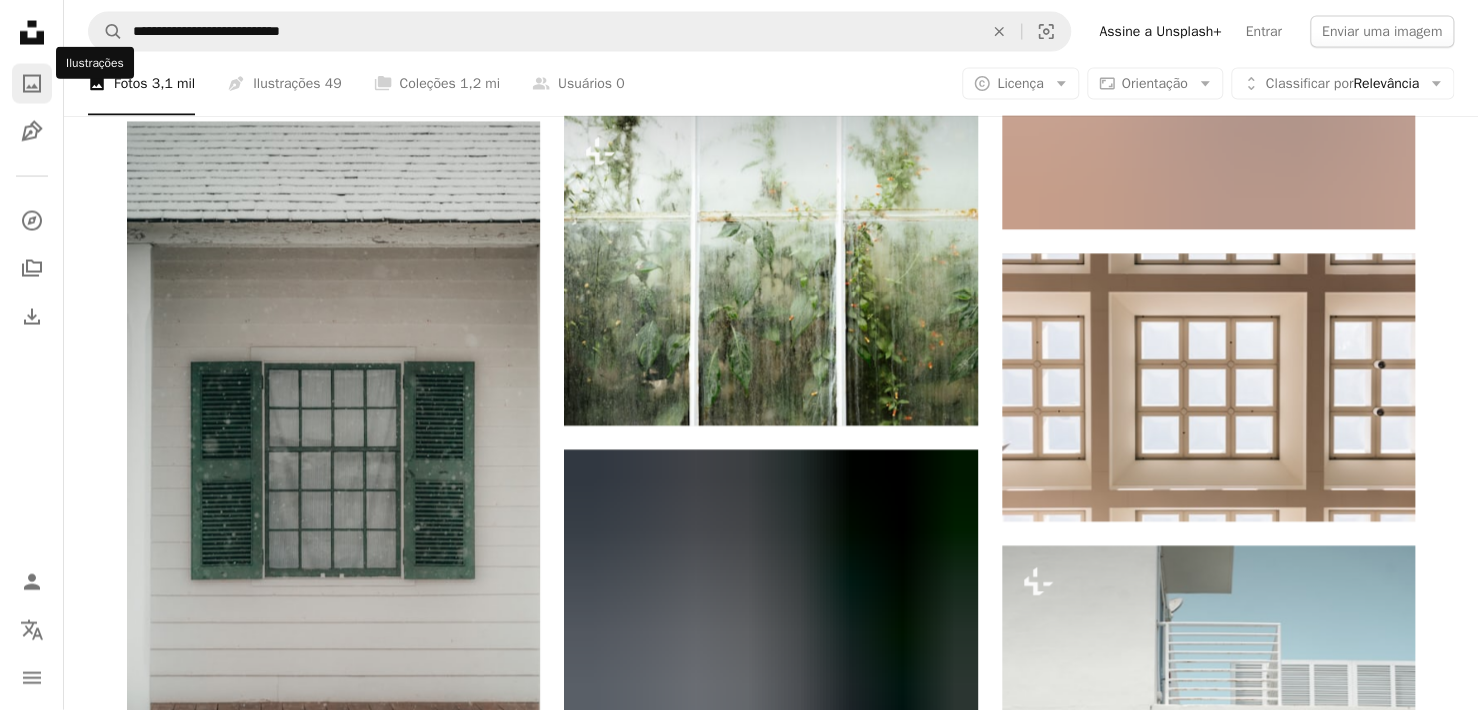 scroll, scrollTop: 27779, scrollLeft: 0, axis: vertical 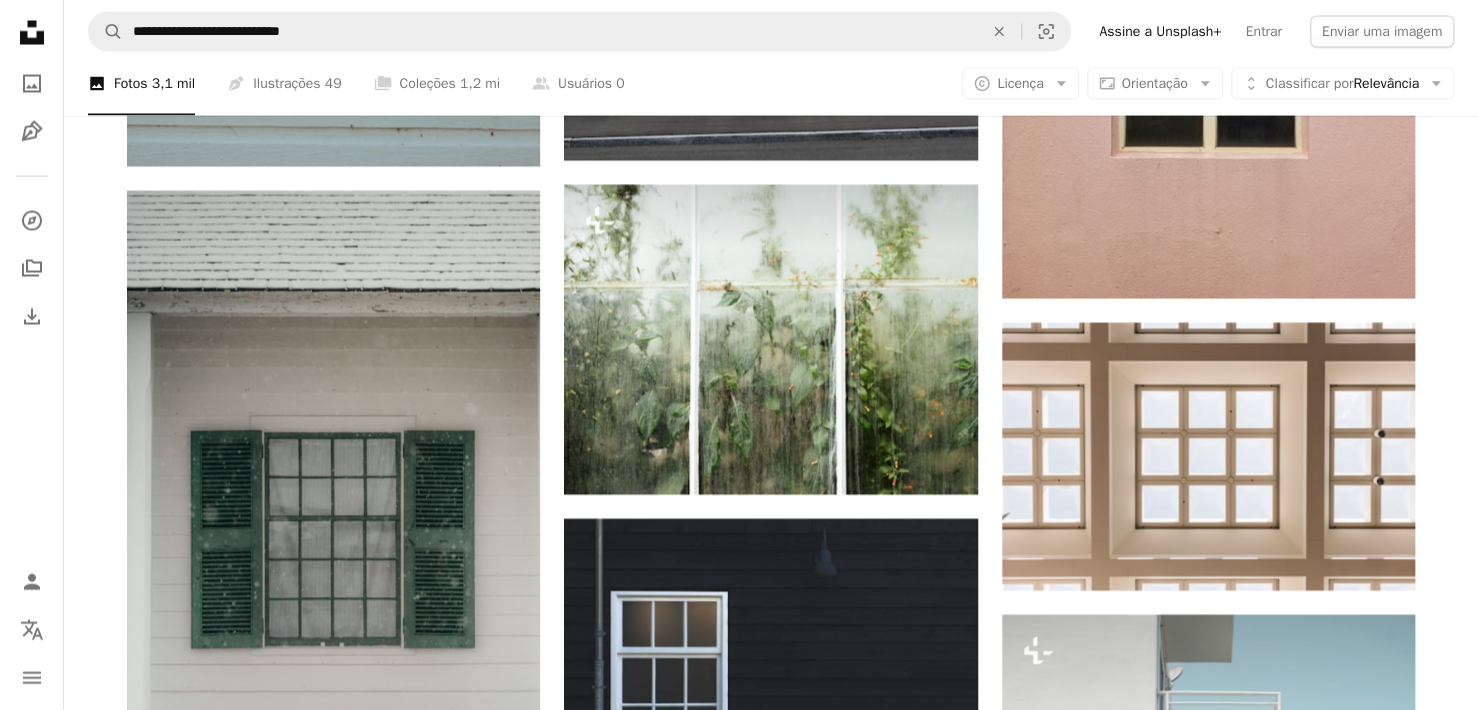 click on "Unsplash logo Página inicial da Unsplash" 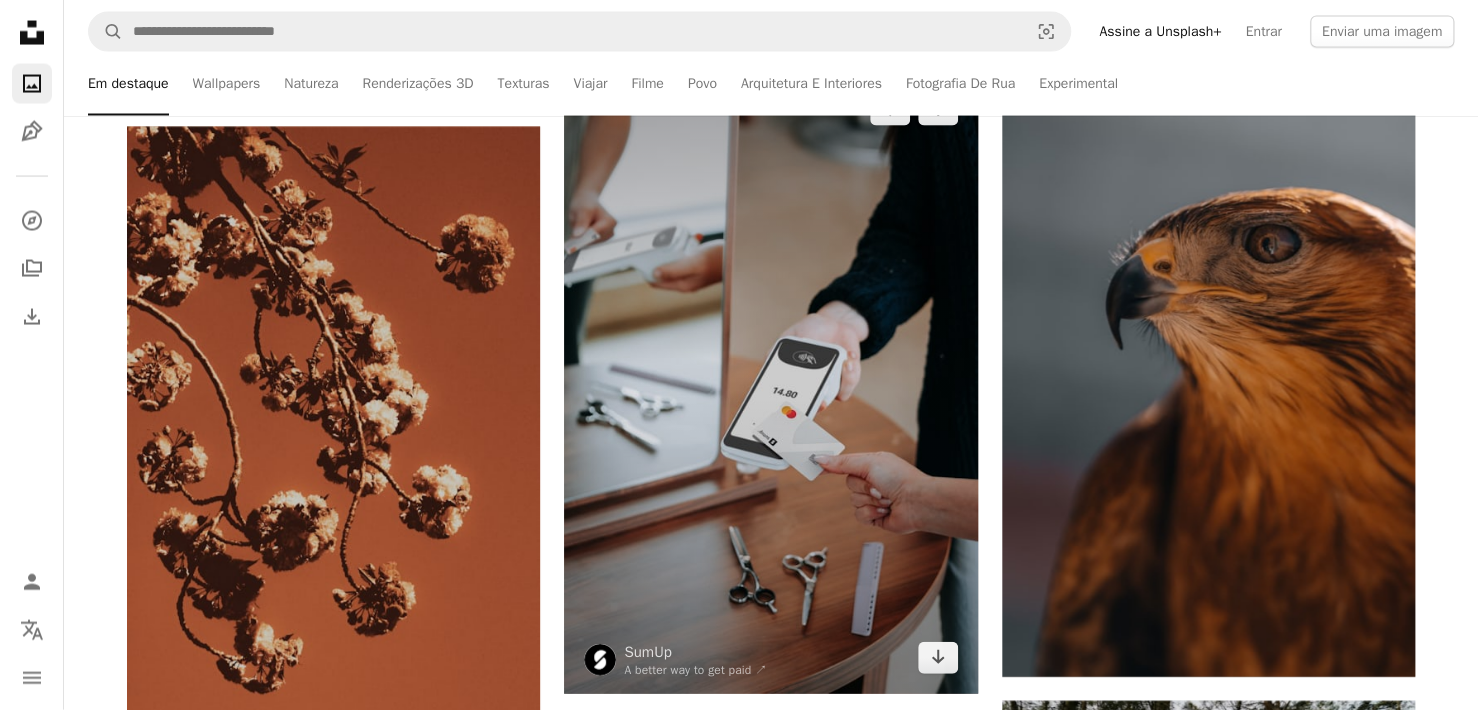 scroll, scrollTop: 2000, scrollLeft: 0, axis: vertical 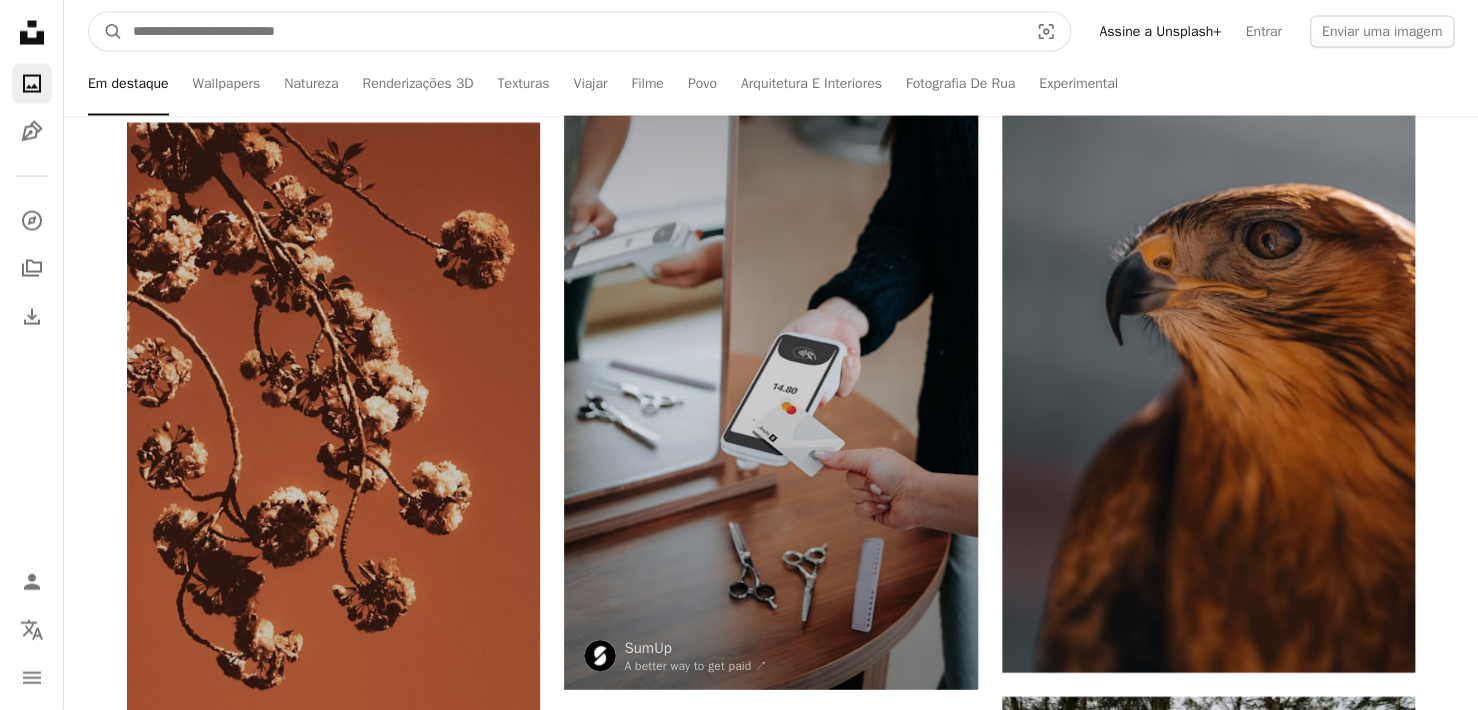 click at bounding box center [572, 32] 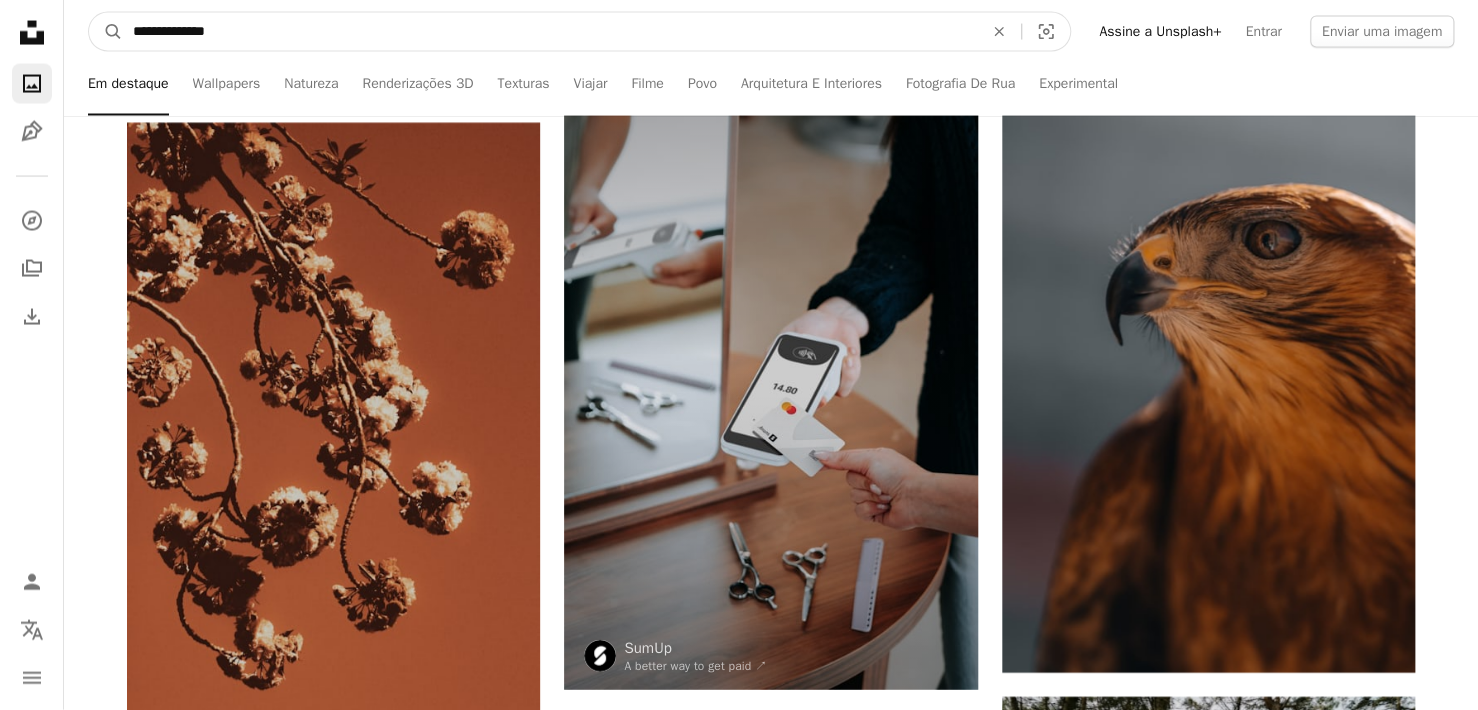 type on "**********" 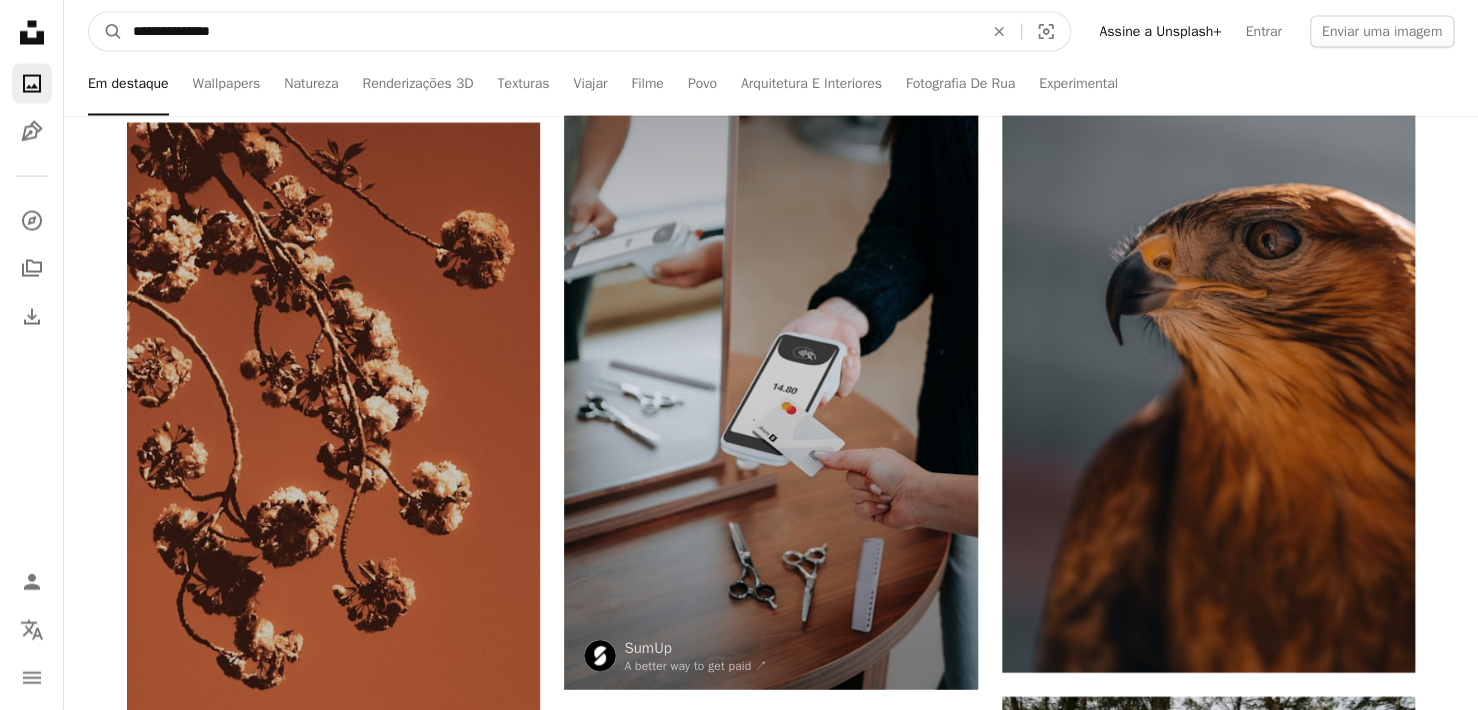 click on "A magnifying glass" at bounding box center [106, 32] 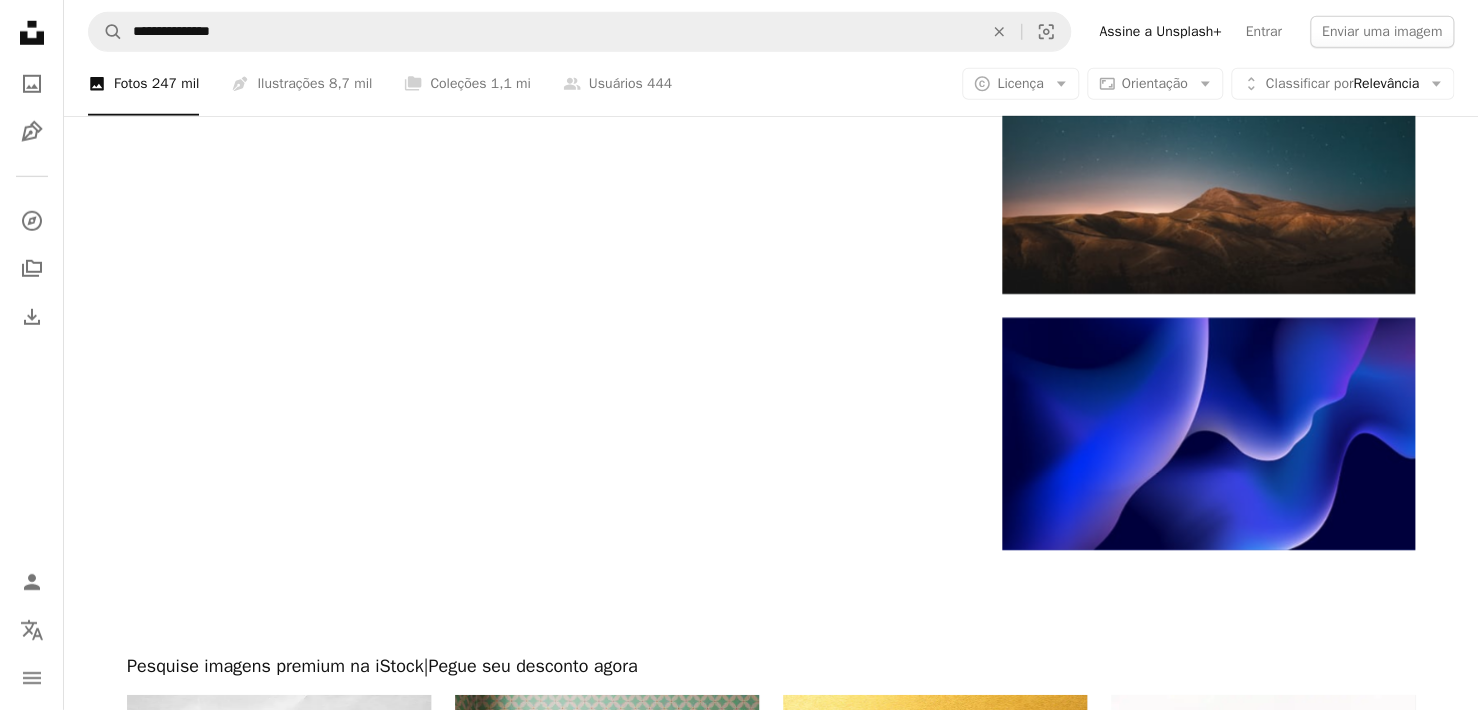 scroll, scrollTop: 3000, scrollLeft: 0, axis: vertical 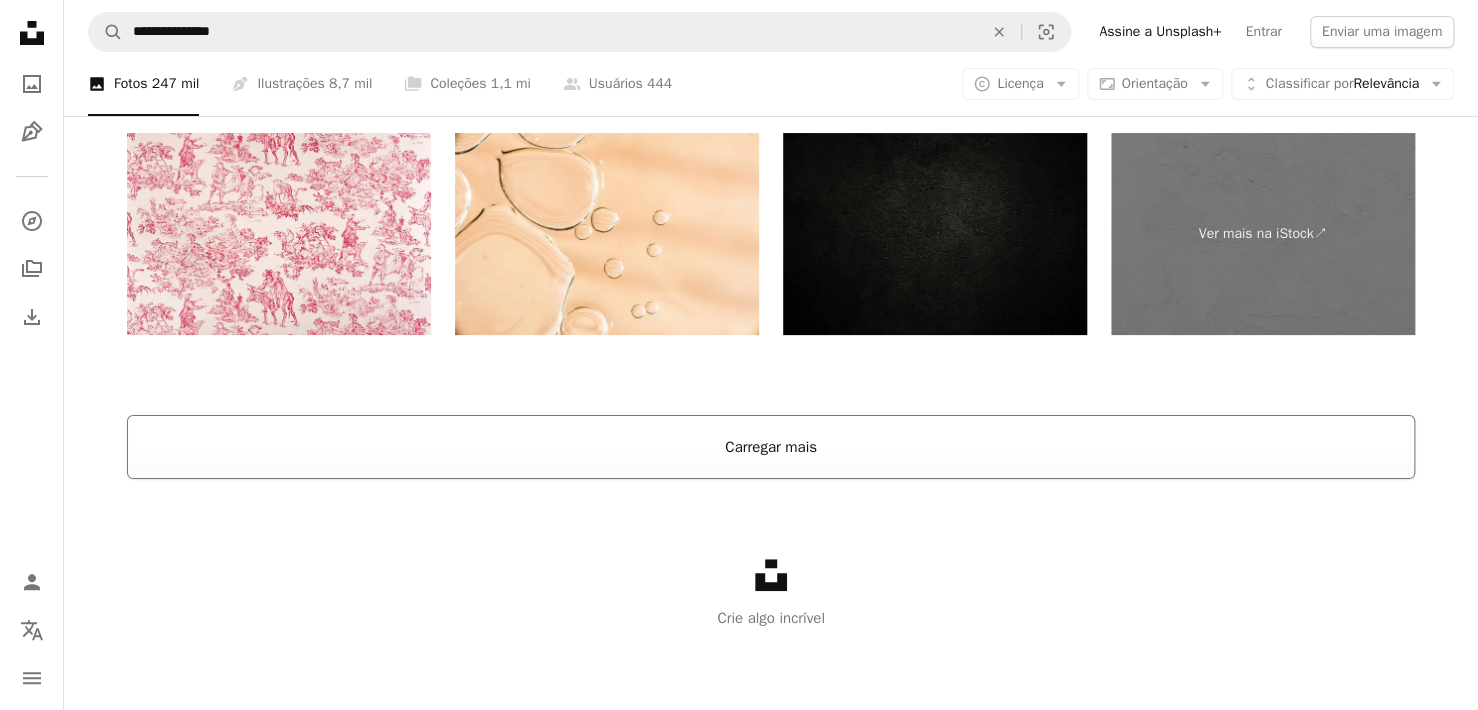 click on "Carregar mais" at bounding box center (771, 447) 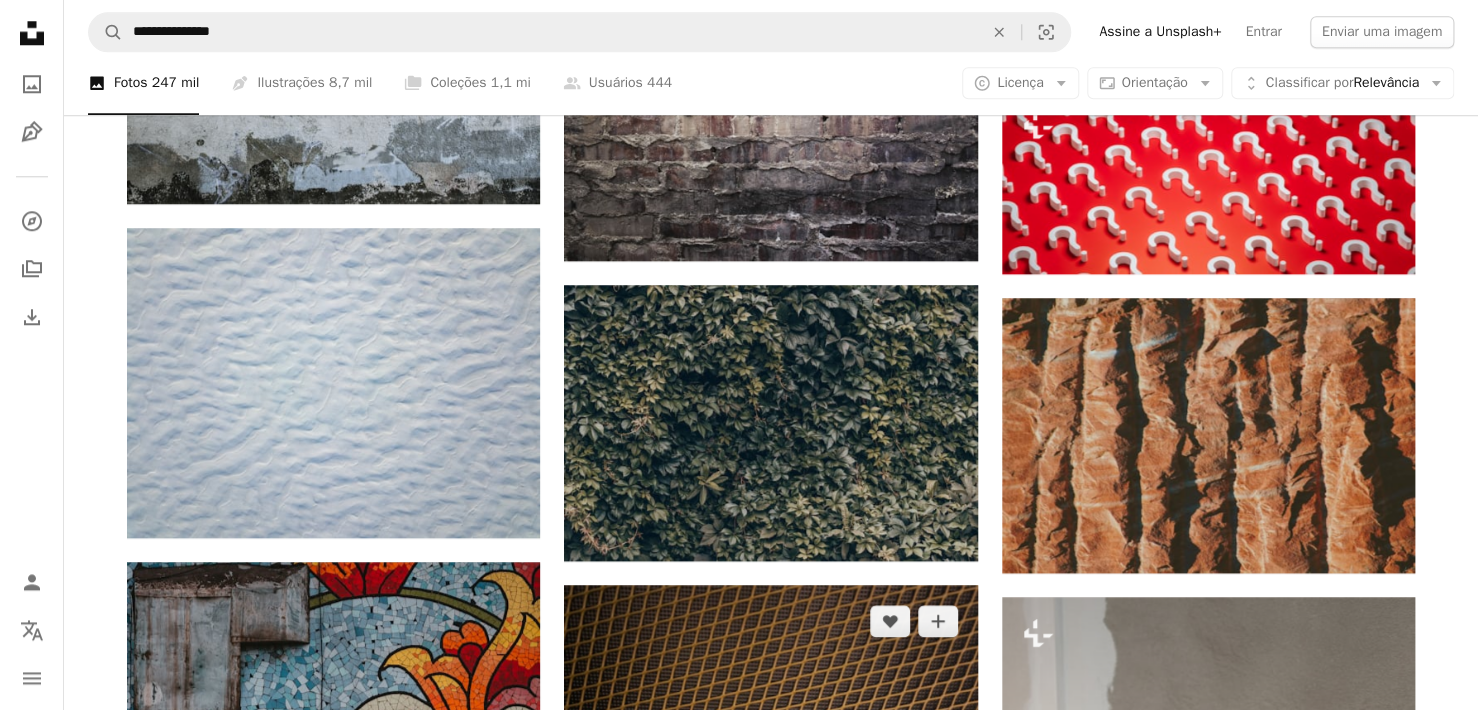 scroll, scrollTop: 49307, scrollLeft: 0, axis: vertical 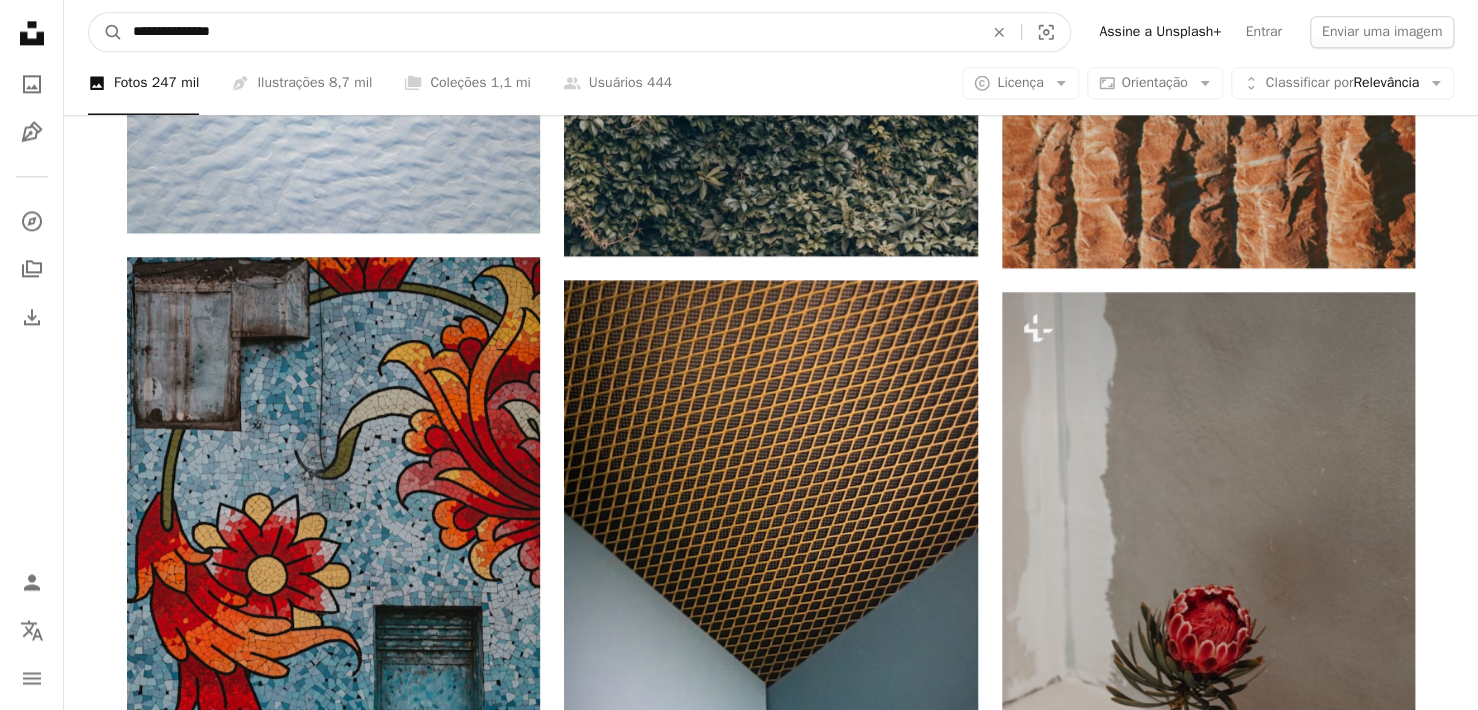 click on "**********" at bounding box center [550, 32] 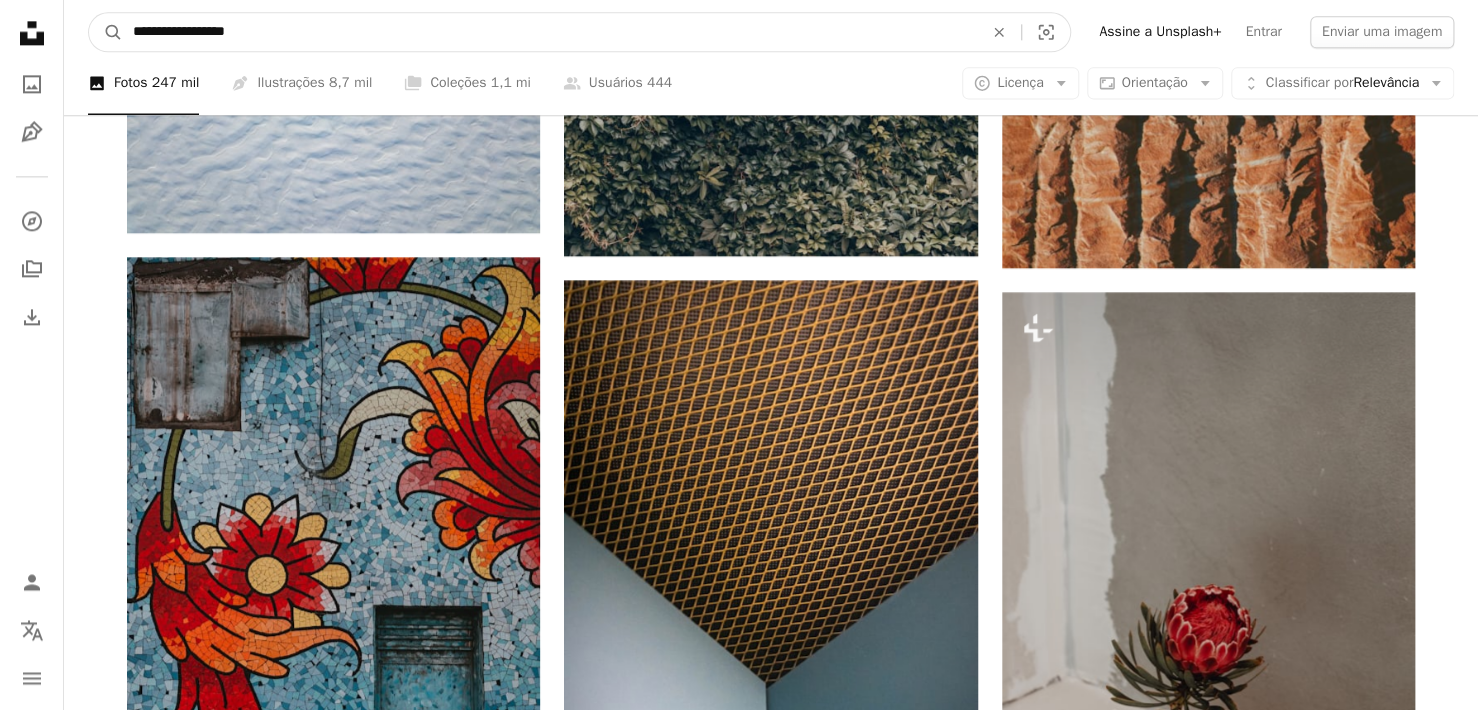 type on "**********" 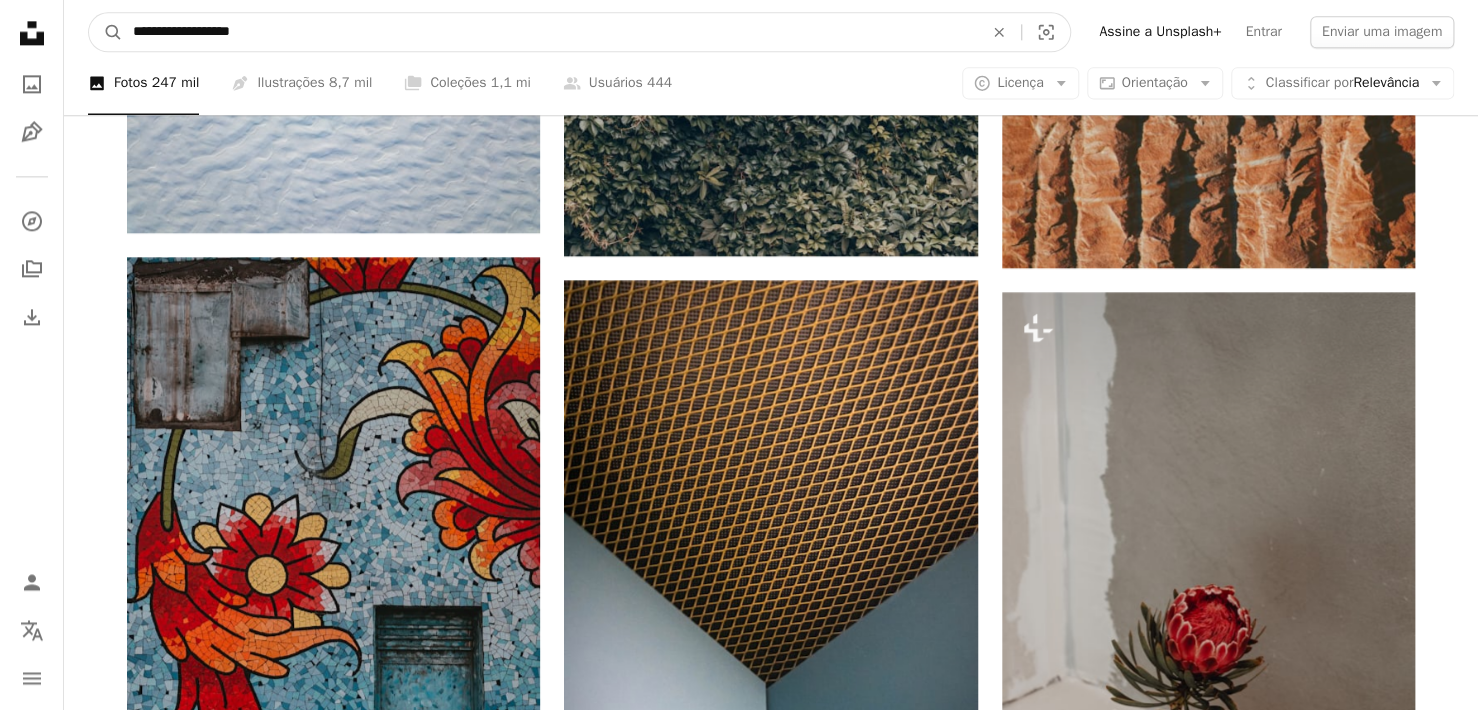 click on "A magnifying glass" at bounding box center [106, 32] 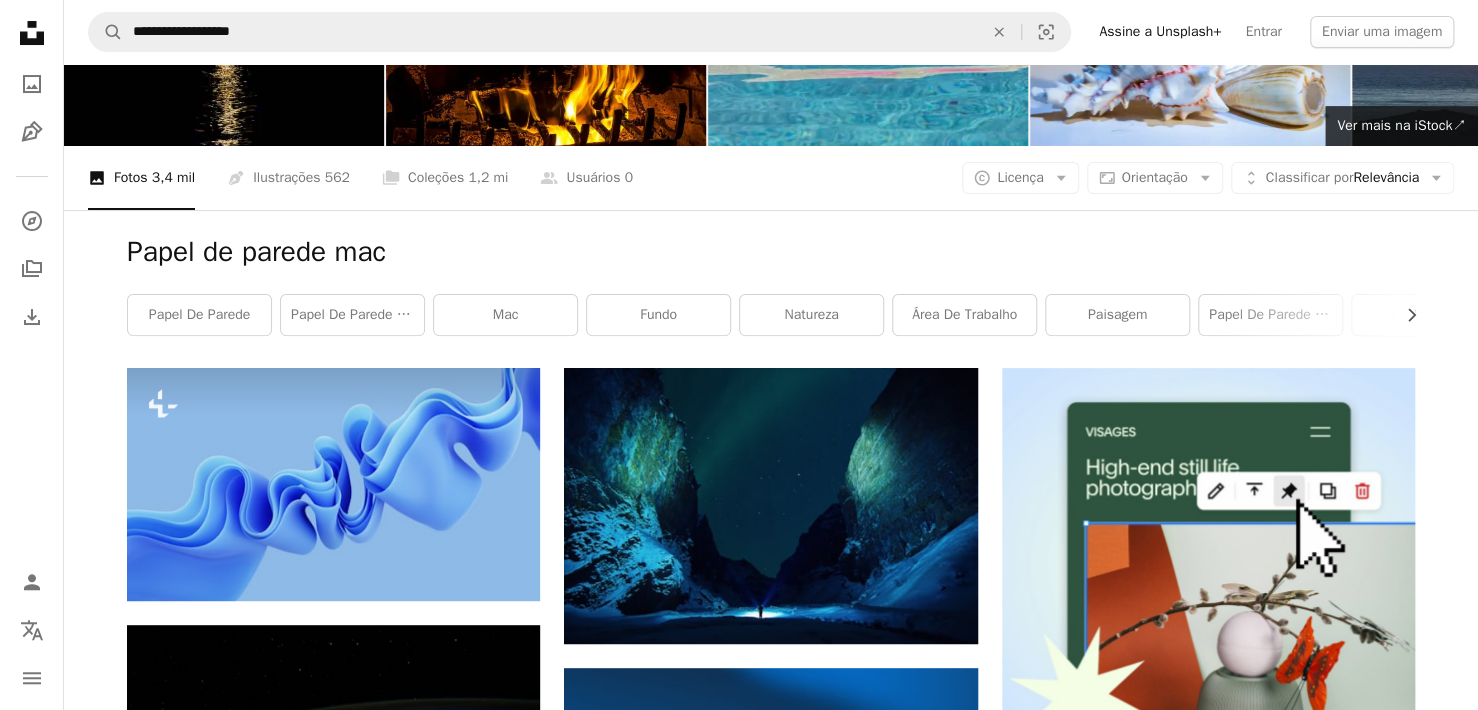 scroll, scrollTop: 400, scrollLeft: 0, axis: vertical 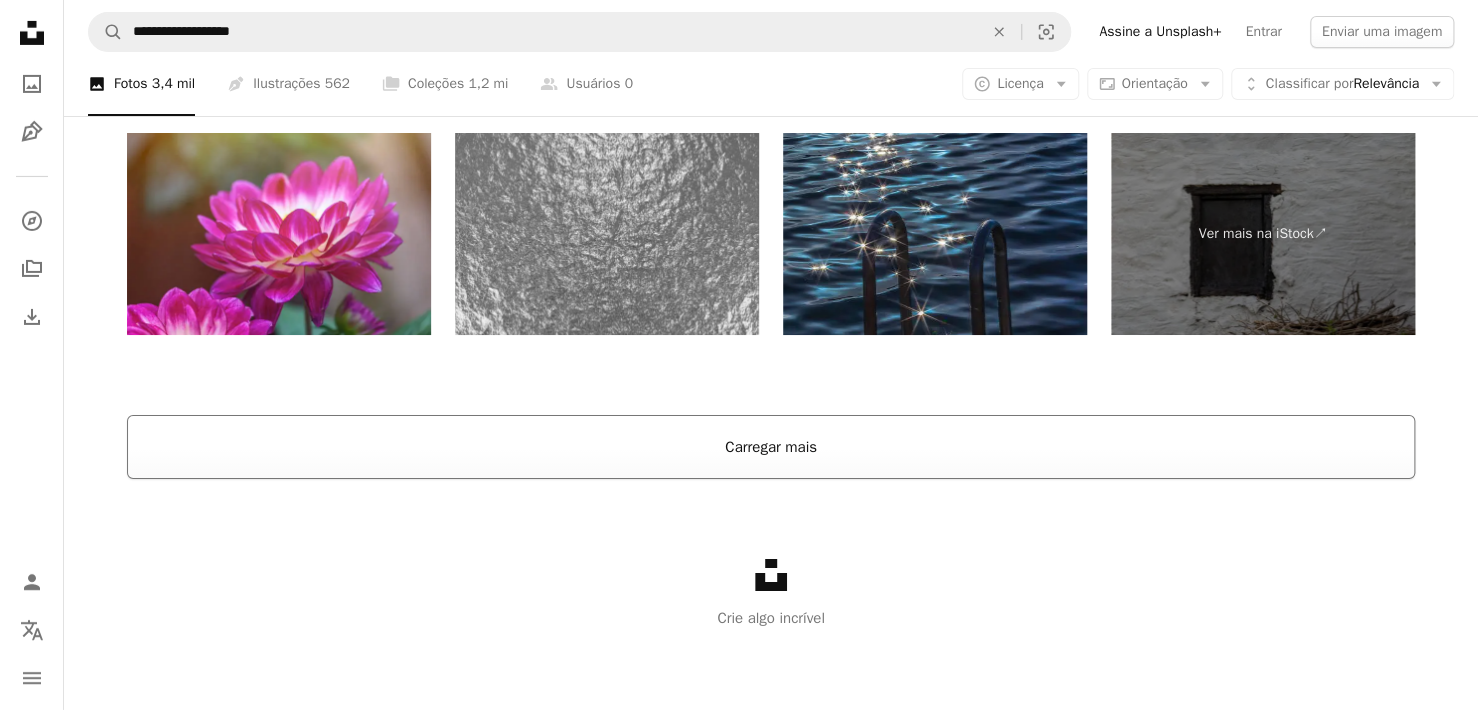 click on "Carregar mais" at bounding box center (771, 447) 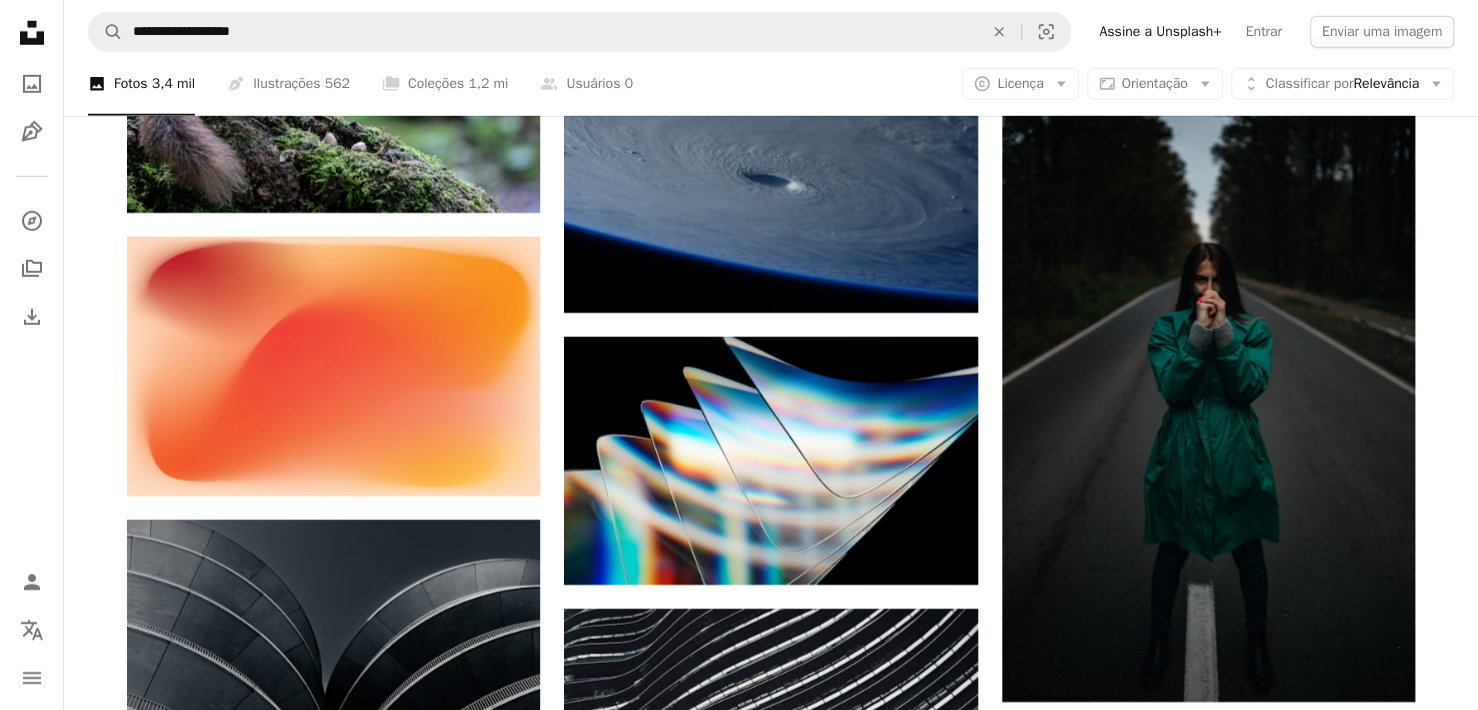 scroll, scrollTop: 17813, scrollLeft: 0, axis: vertical 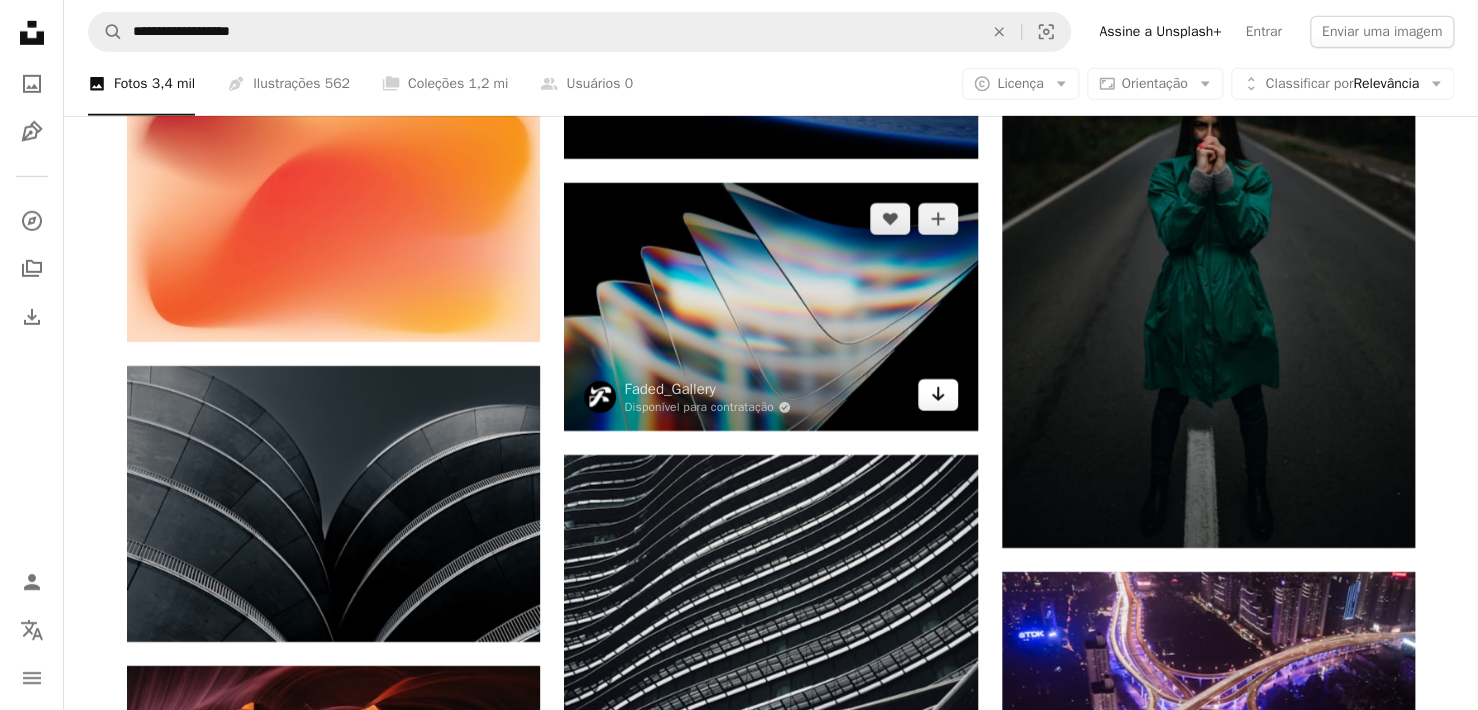 click on "Arrow pointing down" at bounding box center [938, 395] 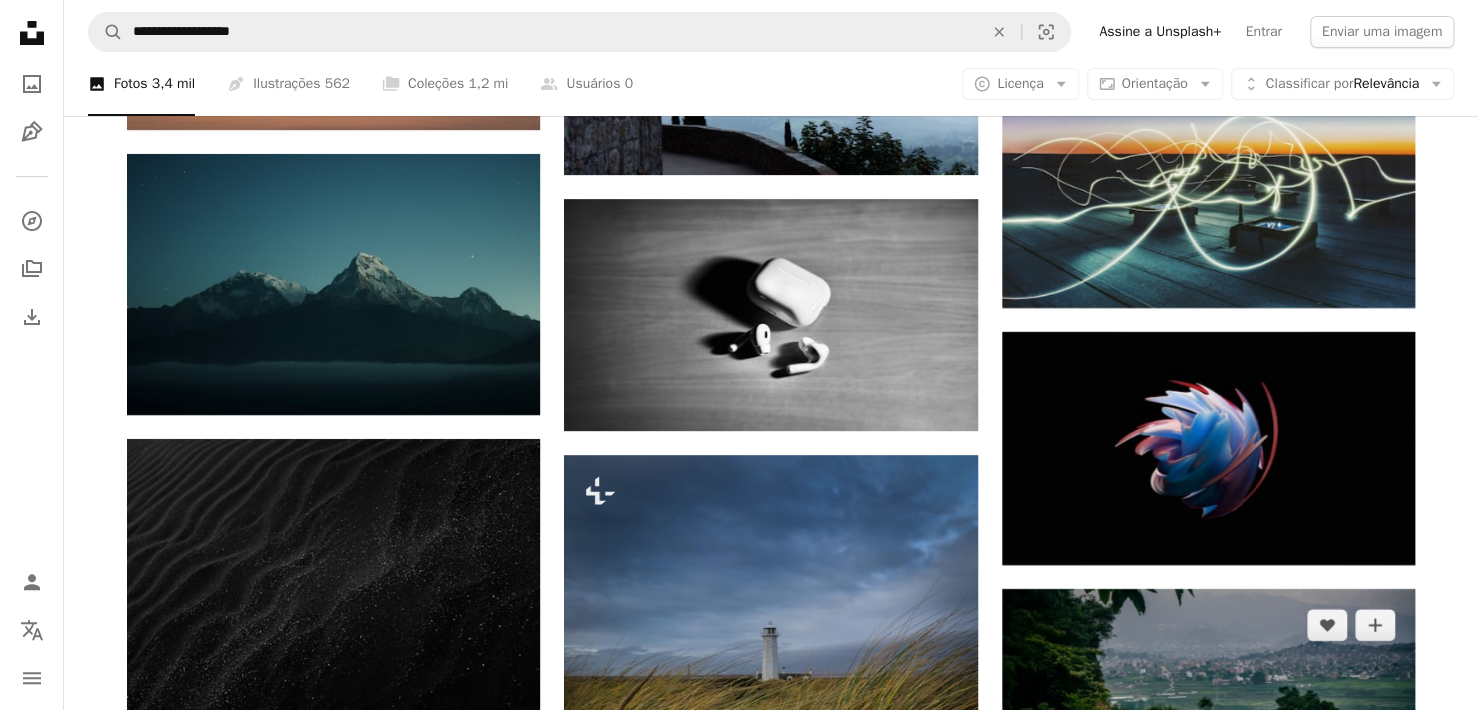 scroll, scrollTop: 22413, scrollLeft: 0, axis: vertical 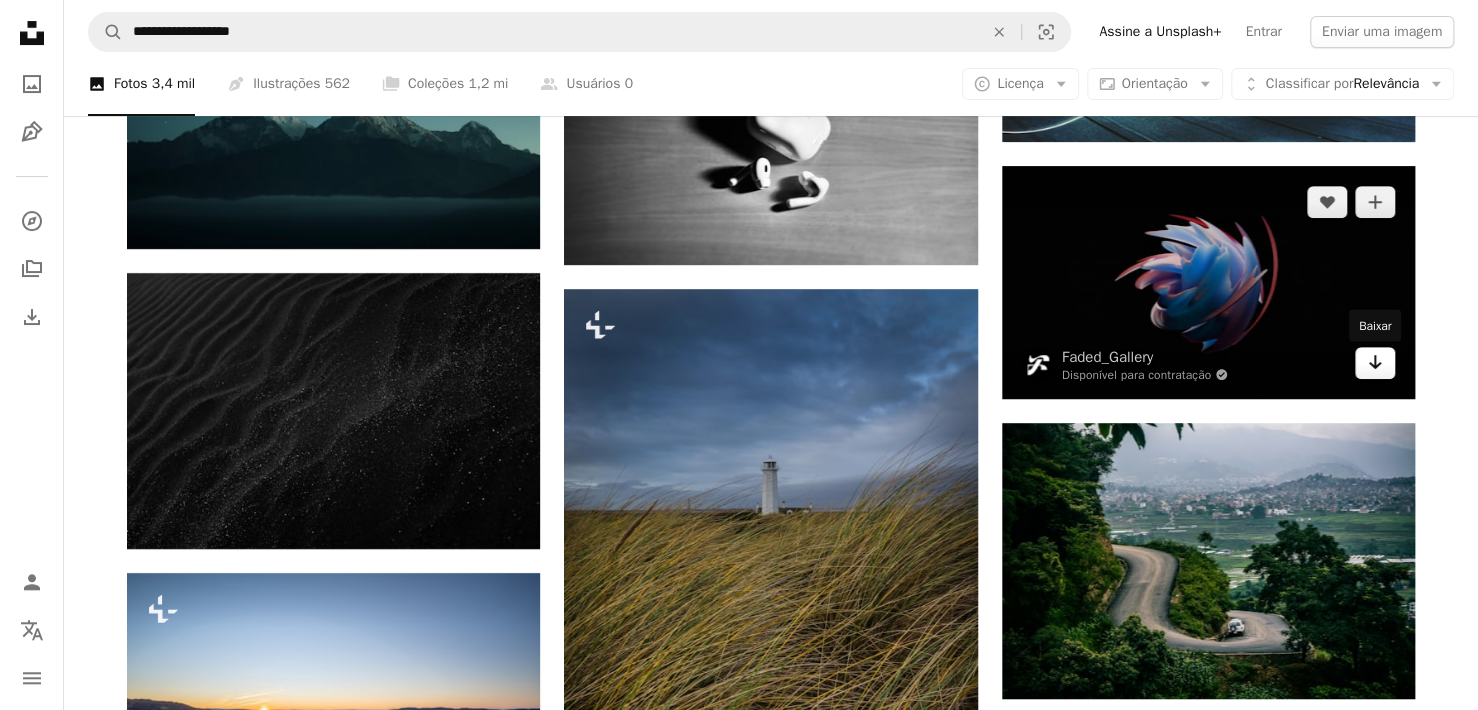 click on "Arrow pointing down" 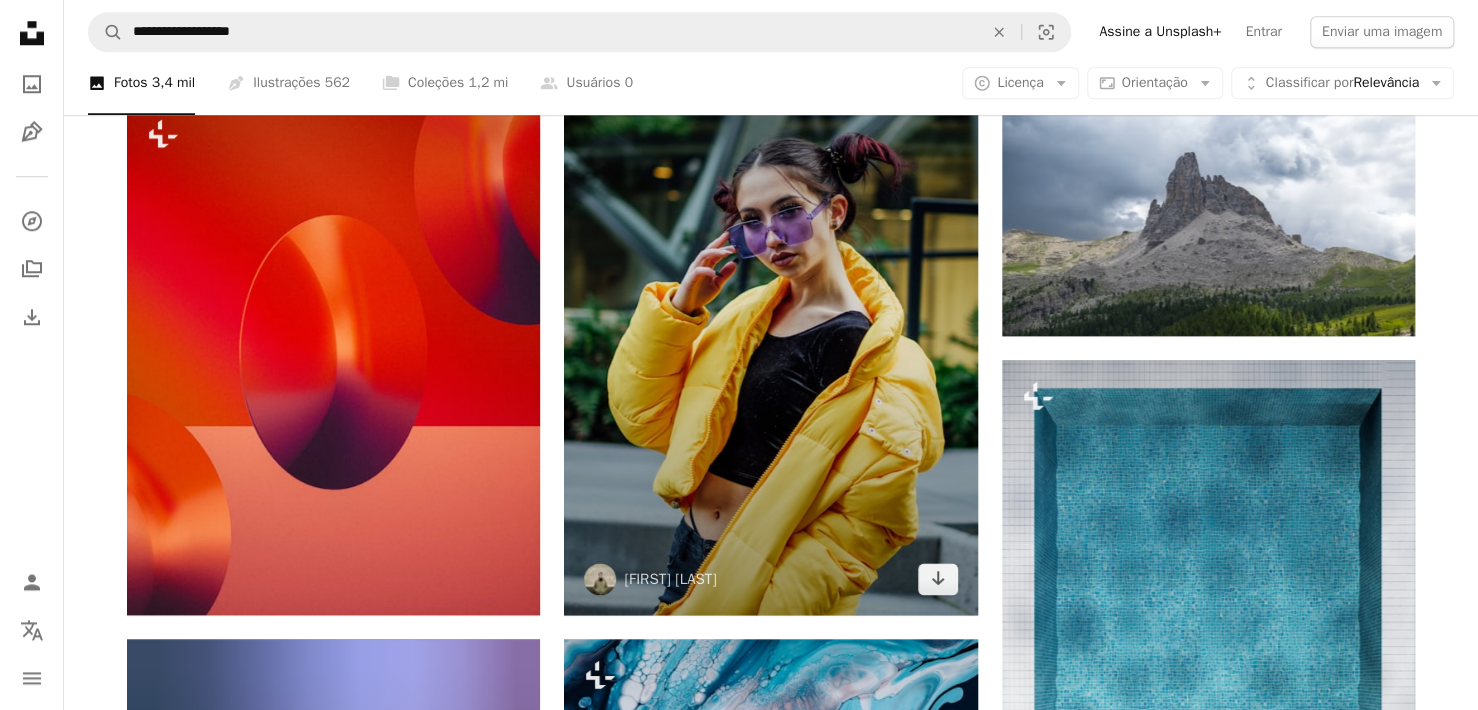 scroll, scrollTop: 71113, scrollLeft: 0, axis: vertical 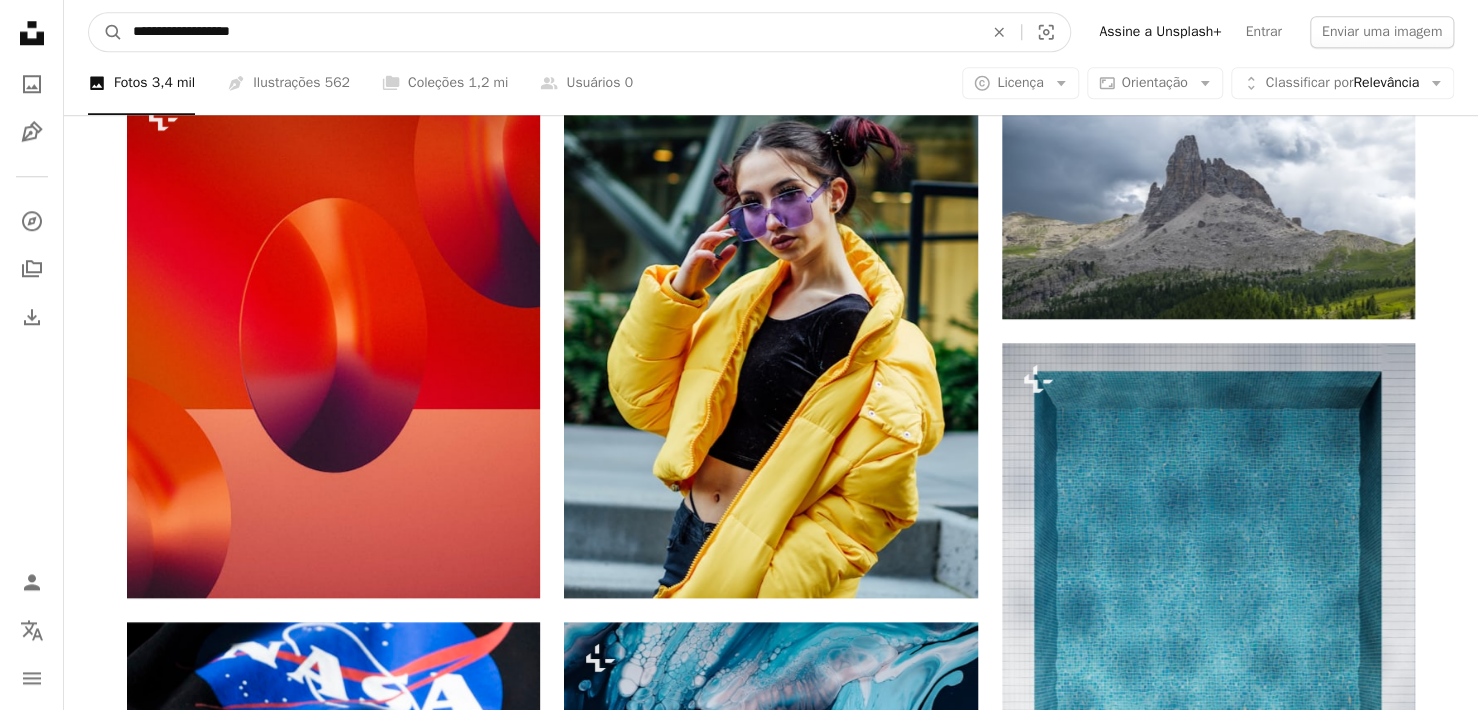 click on "**********" at bounding box center [550, 32] 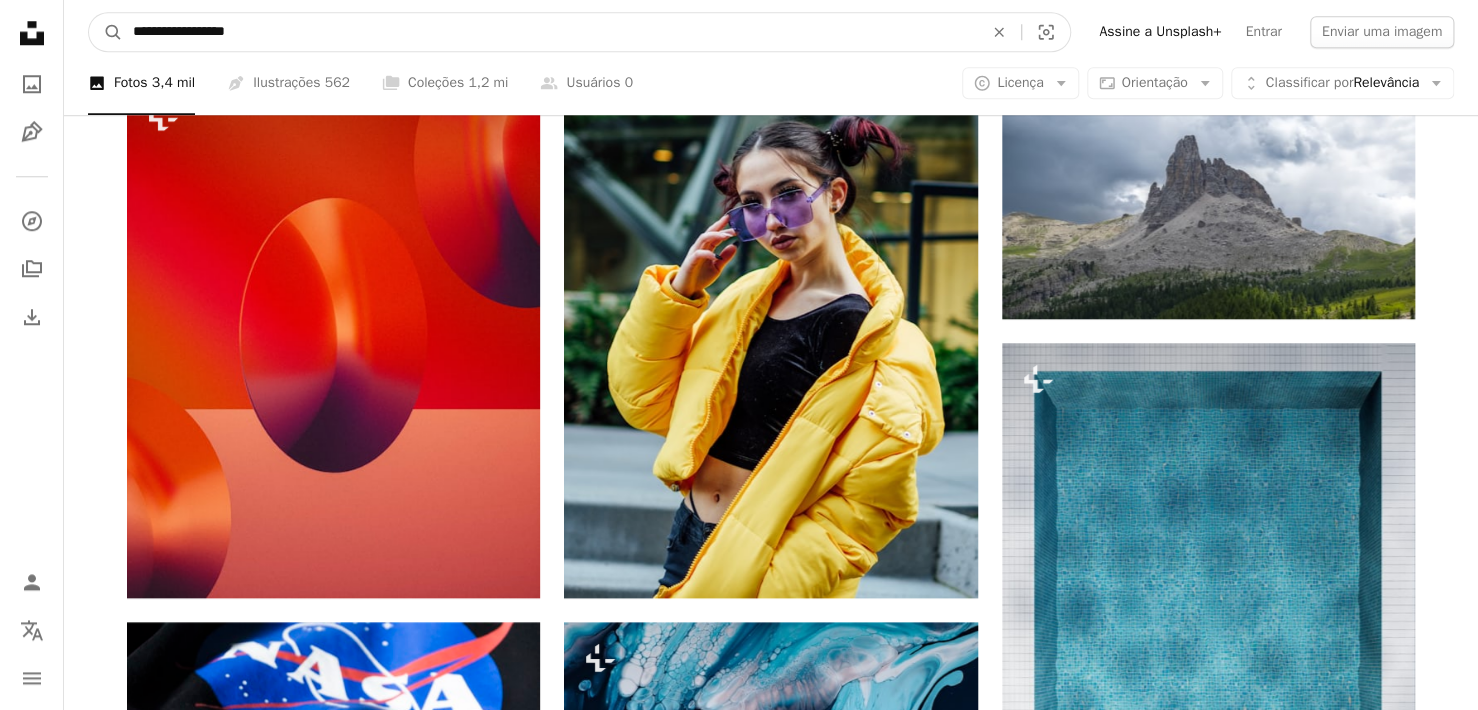type on "**********" 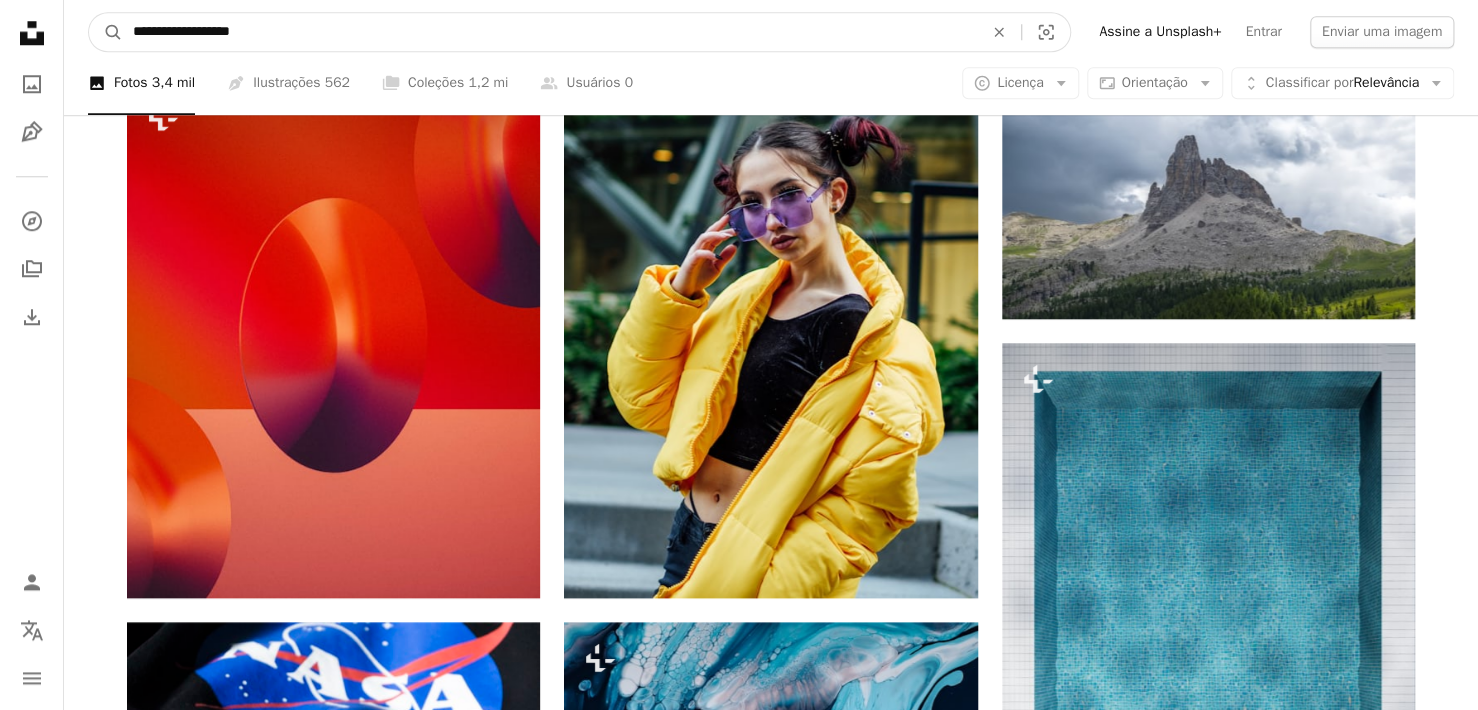 click on "A magnifying glass" at bounding box center [106, 32] 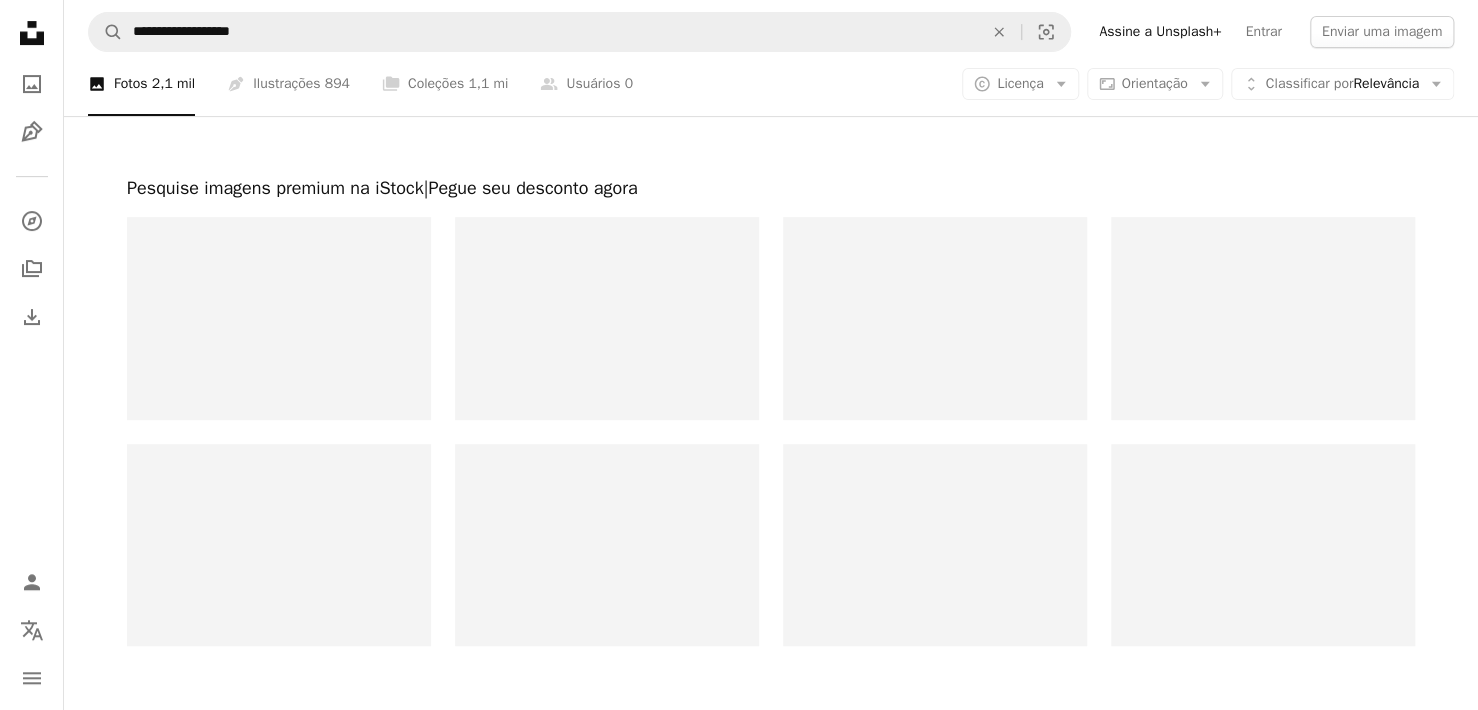 scroll, scrollTop: 4300, scrollLeft: 0, axis: vertical 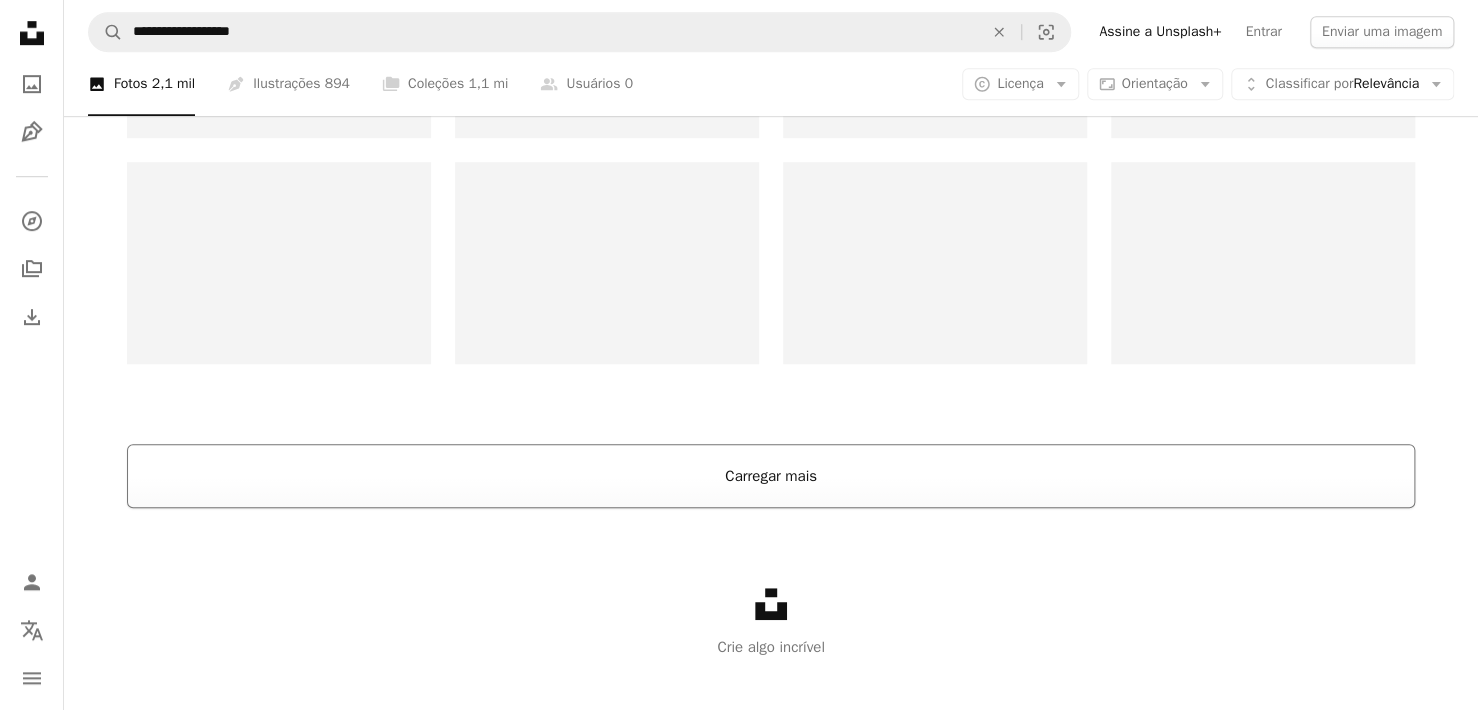 click on "Carregar mais" at bounding box center [771, 476] 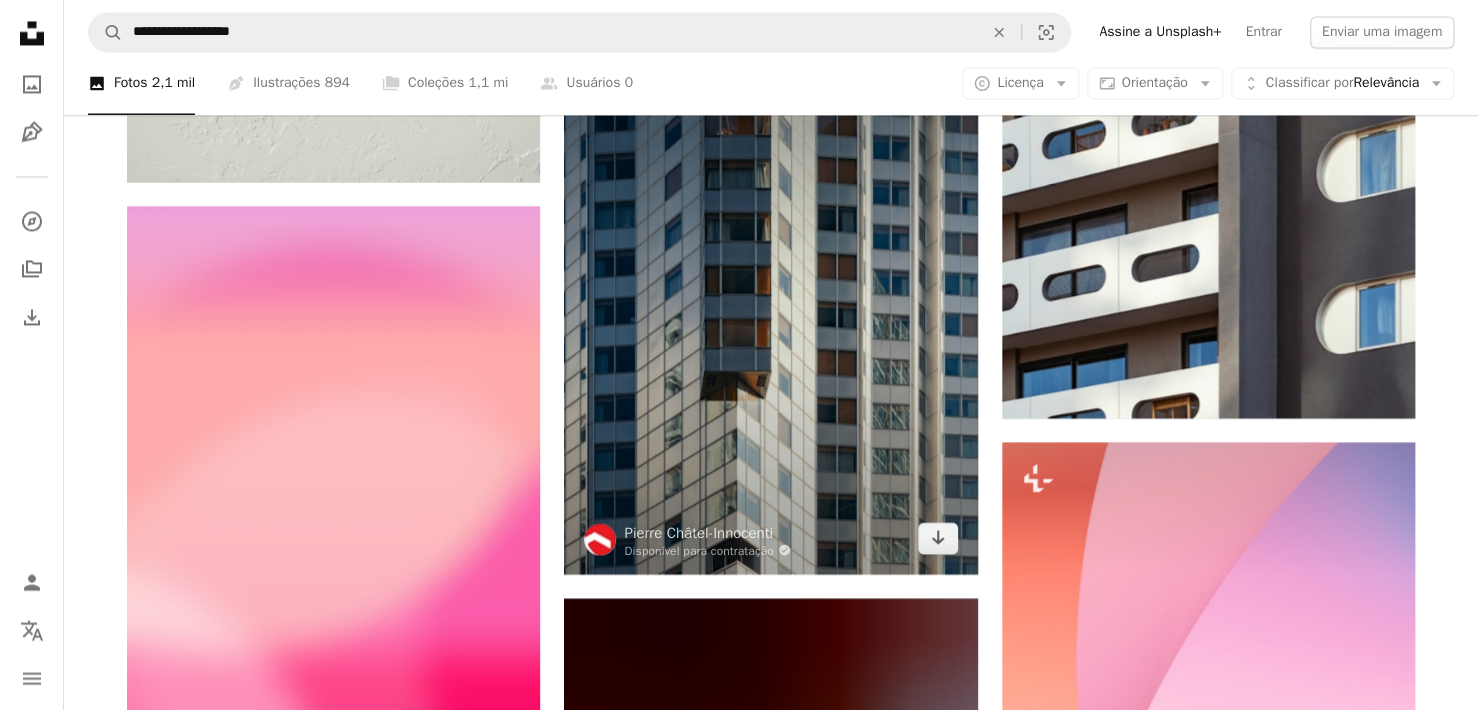 scroll, scrollTop: 9245, scrollLeft: 0, axis: vertical 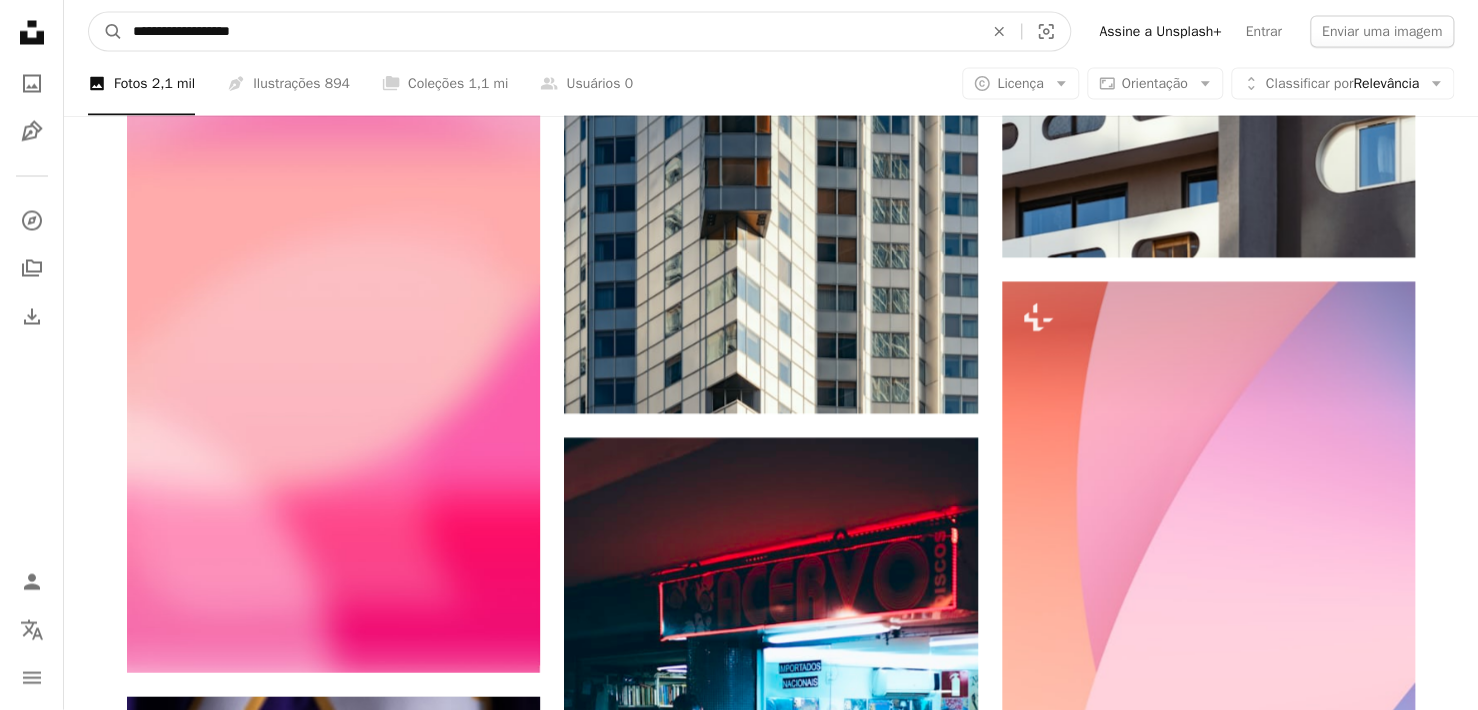click on "**********" at bounding box center [550, 32] 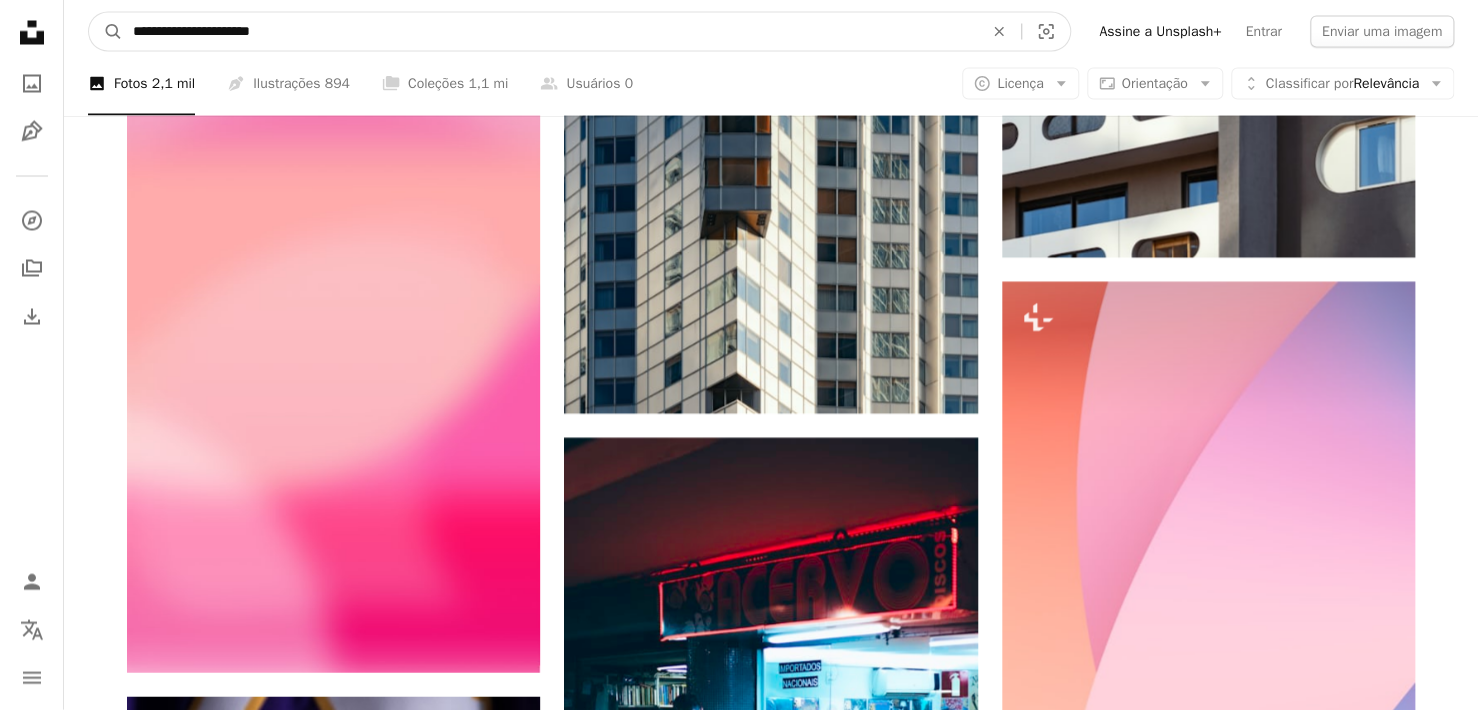 type on "**********" 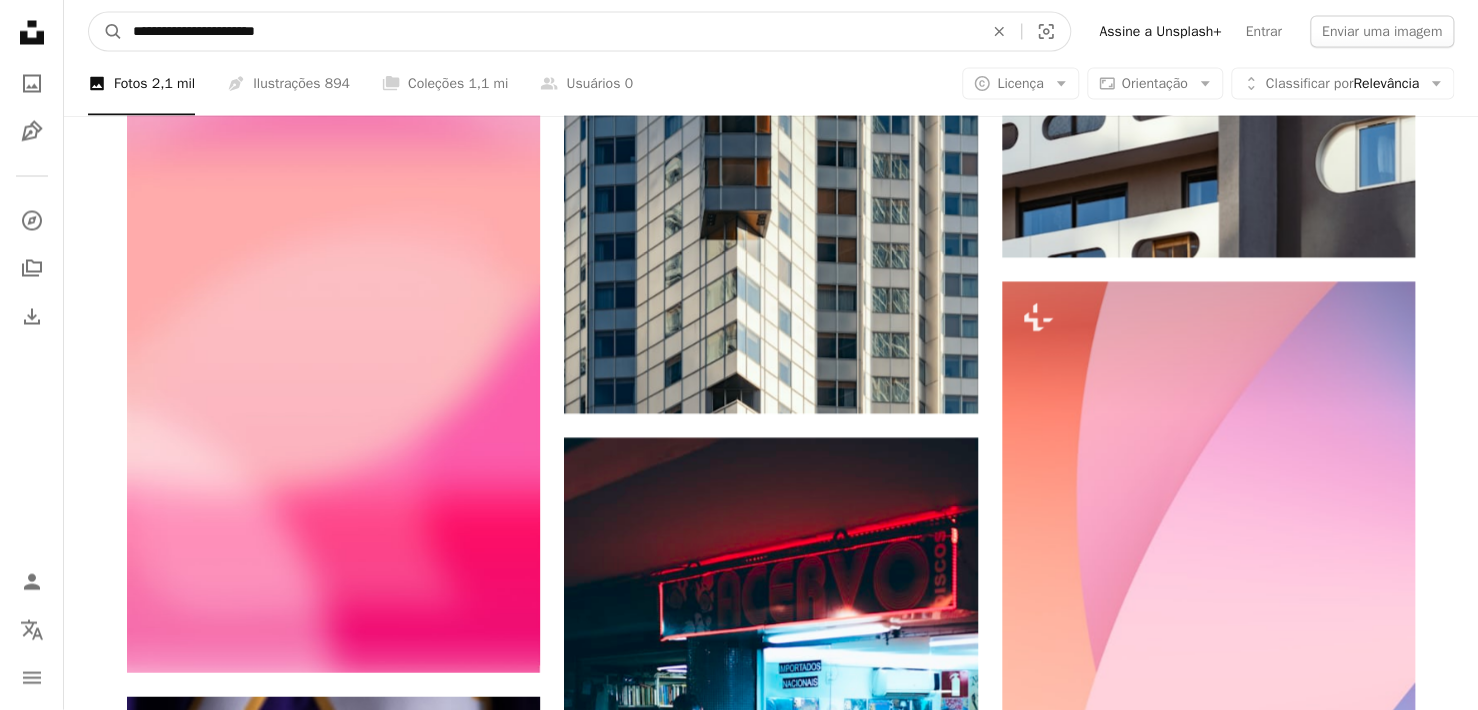 click on "A magnifying glass" at bounding box center [106, 32] 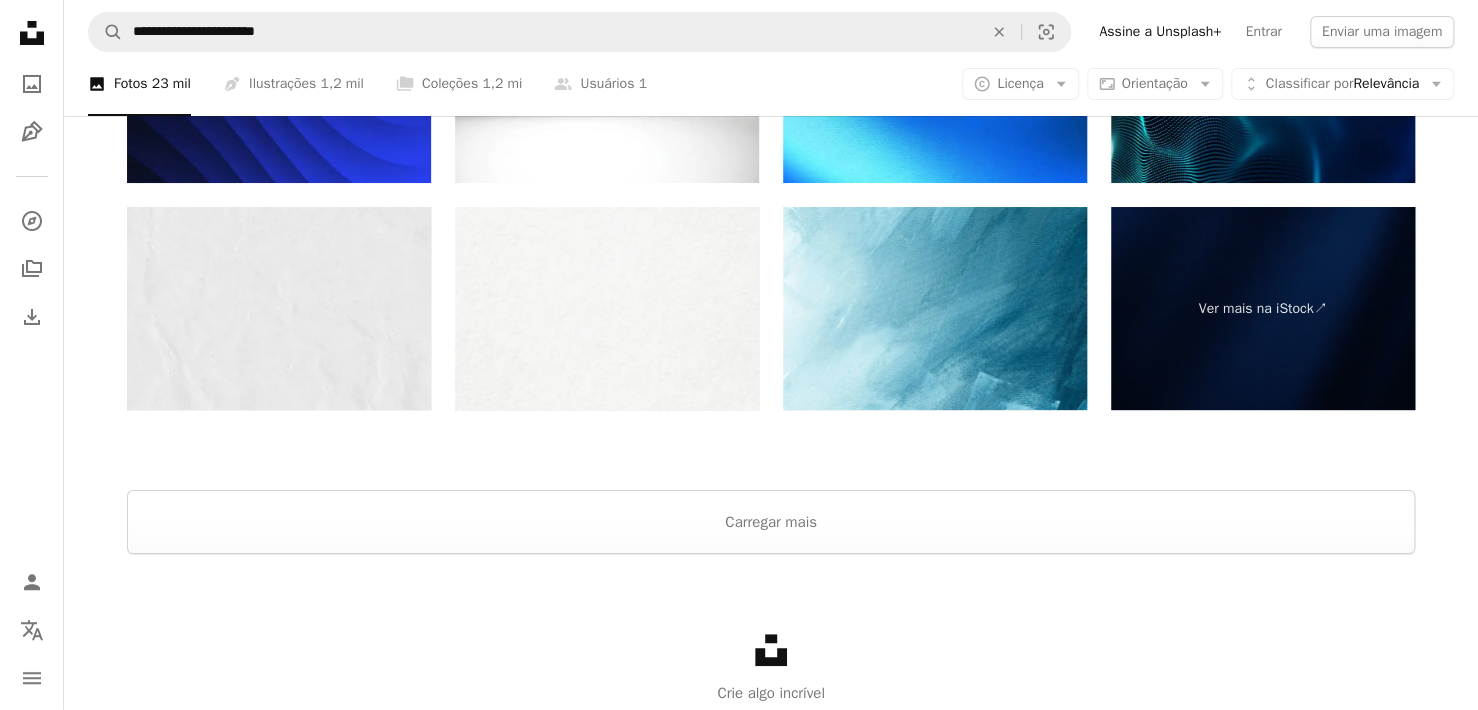 scroll, scrollTop: 3600, scrollLeft: 0, axis: vertical 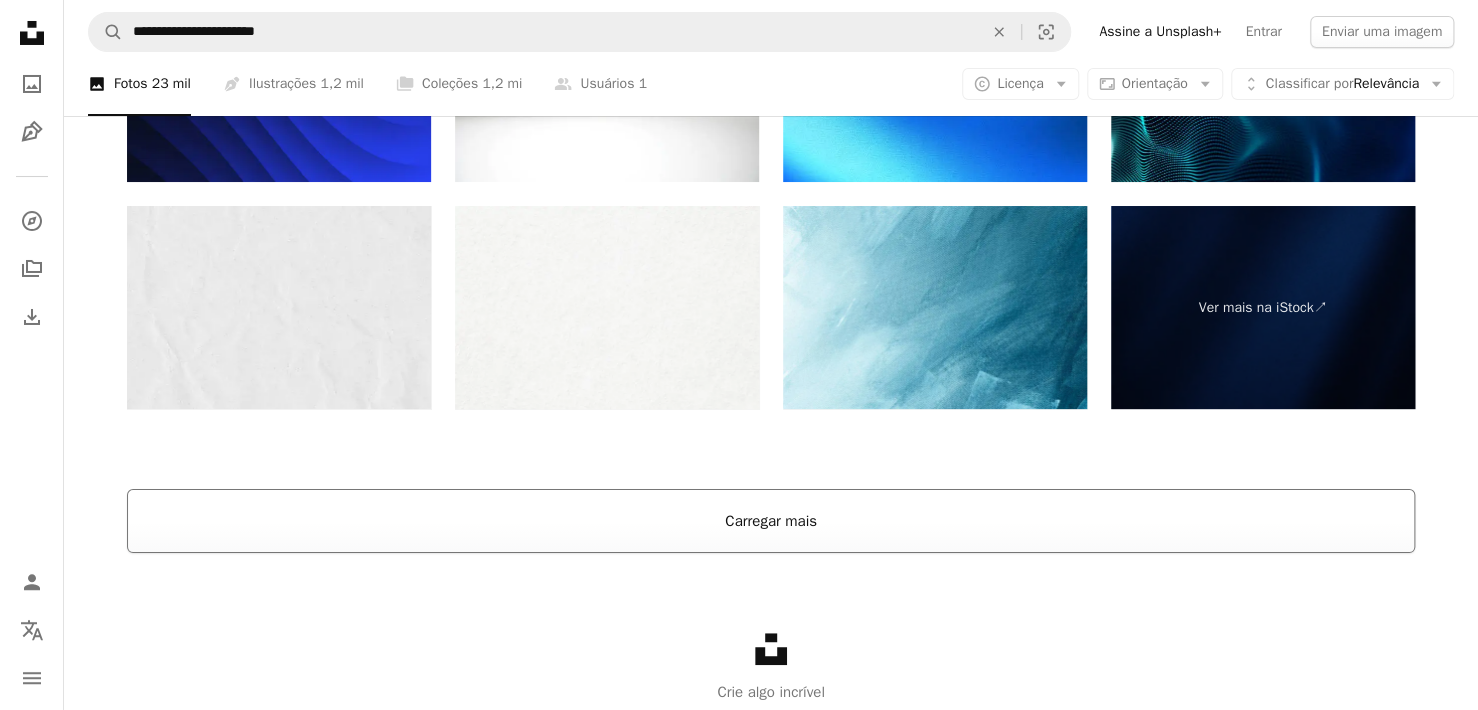 click on "Carregar mais" at bounding box center [771, 521] 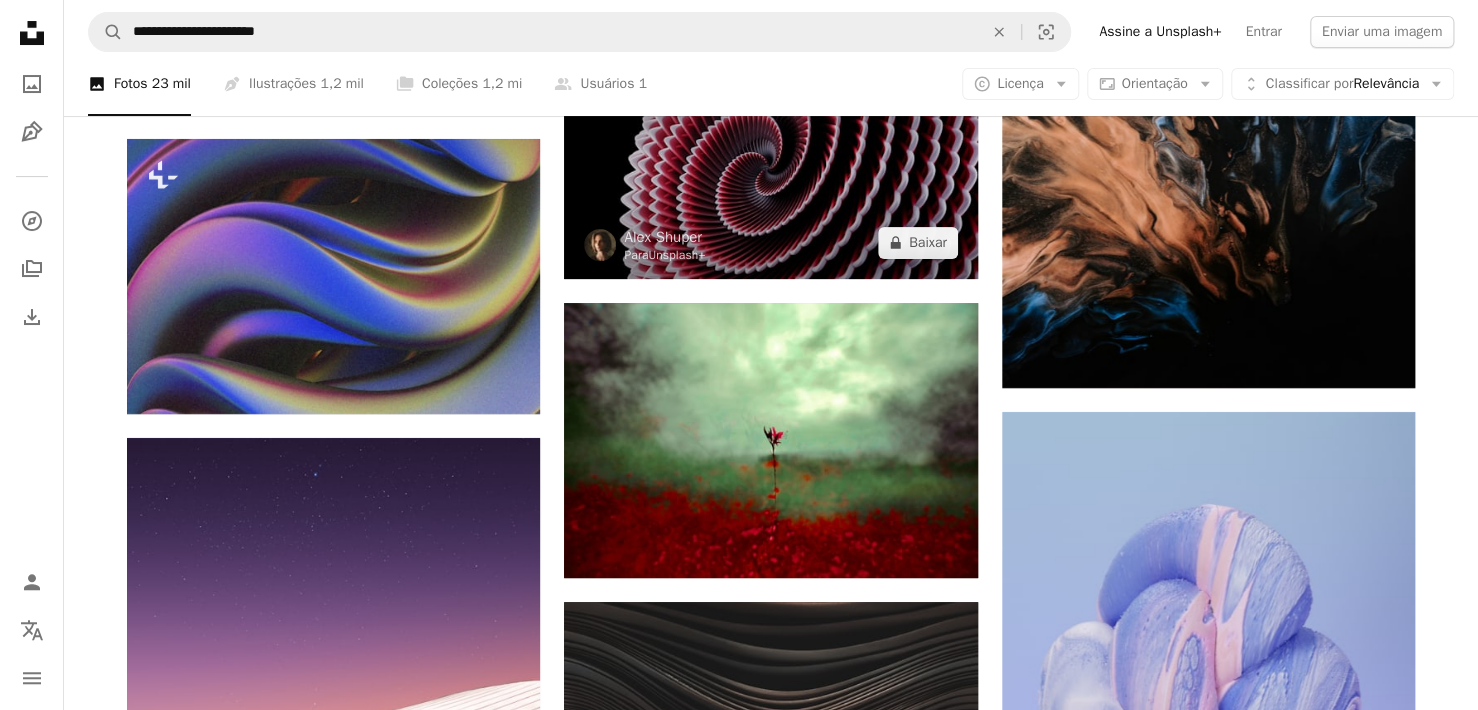 scroll, scrollTop: 14945, scrollLeft: 0, axis: vertical 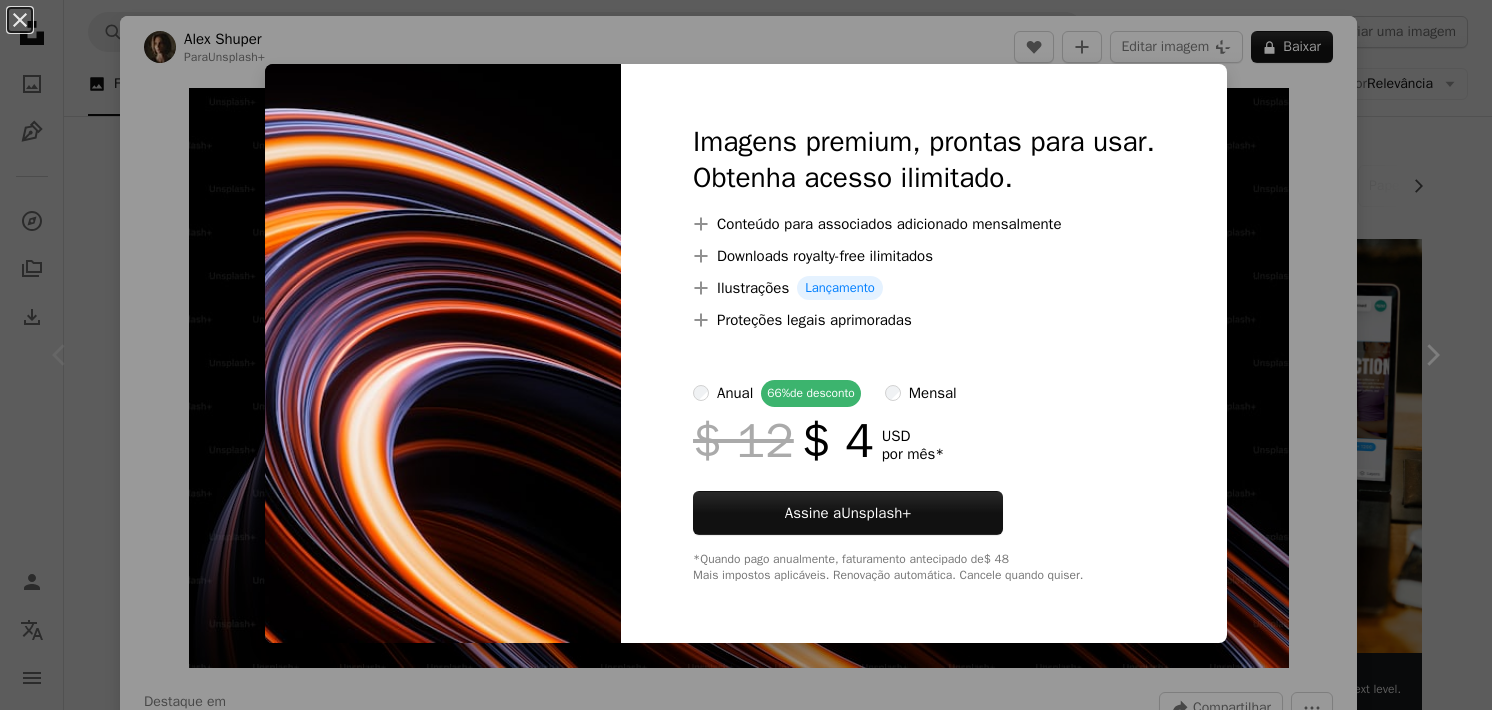 click on "An X shape Imagens premium, prontas para usar. Obtenha acesso ilimitado. A plus sign Conteúdo para associados adicionado mensalmente A plus sign Downloads royalty-free ilimitados A plus sign Ilustrações  Lançamento A plus sign Proteções legais aprimoradas anual 66%  de desconto mensal $ 12   $ 4 USD por mês * Assine a  Unsplash+ *Quando pago anualmente, faturamento antecipado de  $ 48 Mais impostos aplicáveis. Renovação automática. Cancele quando quiser." at bounding box center (746, 355) 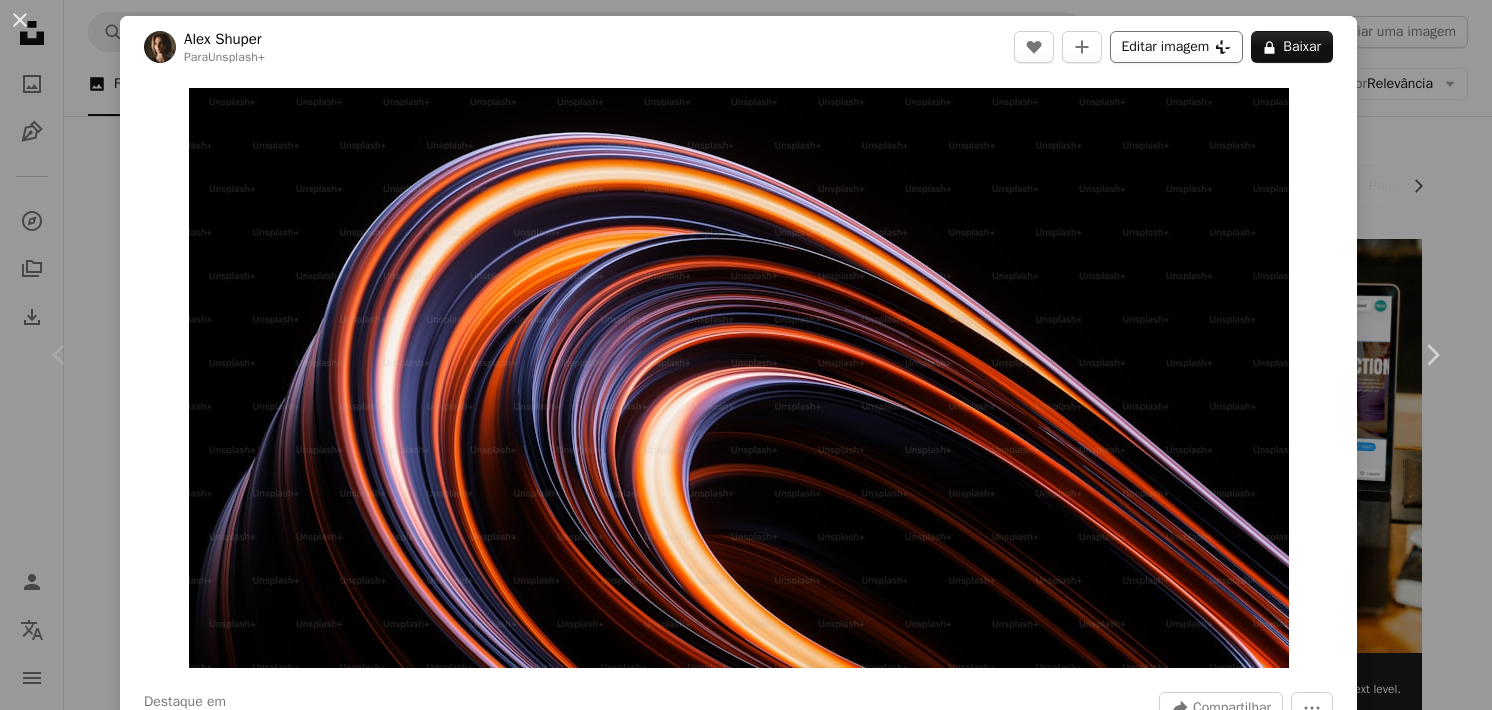 click on "Editar imagem   Plus sign for Unsplash+" at bounding box center [1176, 47] 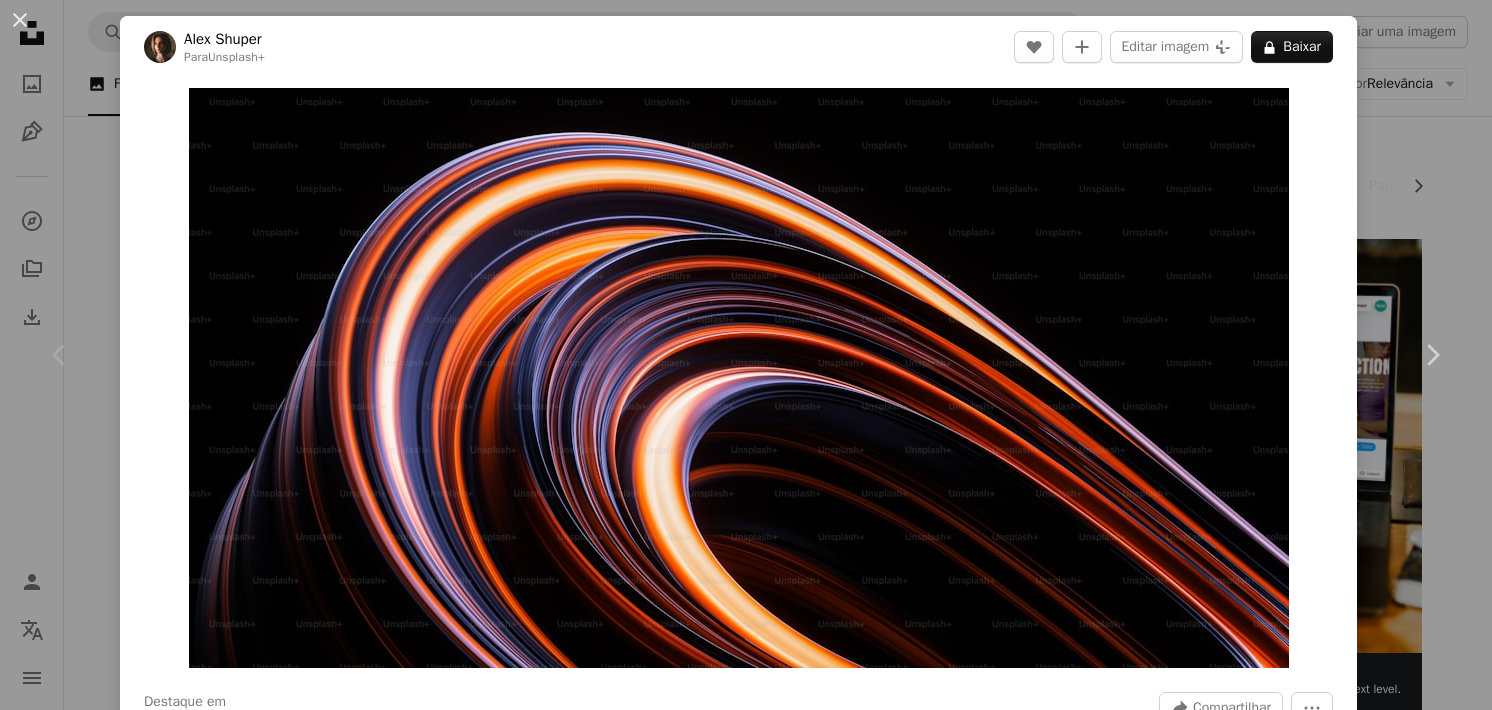 click on "An X shape Imagens premium, prontas para usar. Obtenha acesso ilimitado. A plus sign Conteúdo para associados adicionado mensalmente A plus sign Downloads royalty-free ilimitados A plus sign Ilustrações  Lançamento A plus sign Proteções legais aprimoradas anual 66%  de desconto mensal $ 12   $ 4 USD por mês * Assine a  Unsplash+ *Quando pago anualmente, faturamento antecipado de  $ 48 Mais impostos aplicáveis. Renovação automática. Cancele quando quiser." at bounding box center [746, 53776] 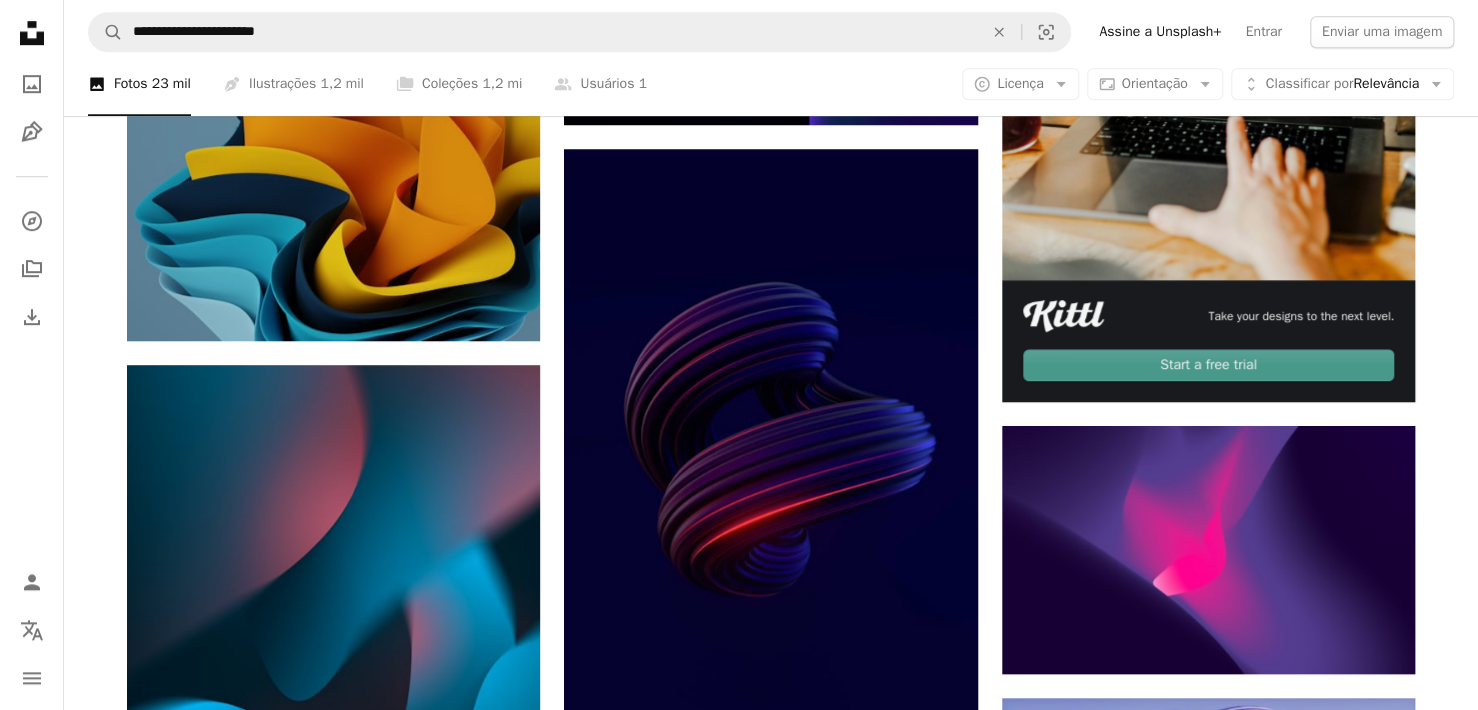 scroll, scrollTop: 660, scrollLeft: 0, axis: vertical 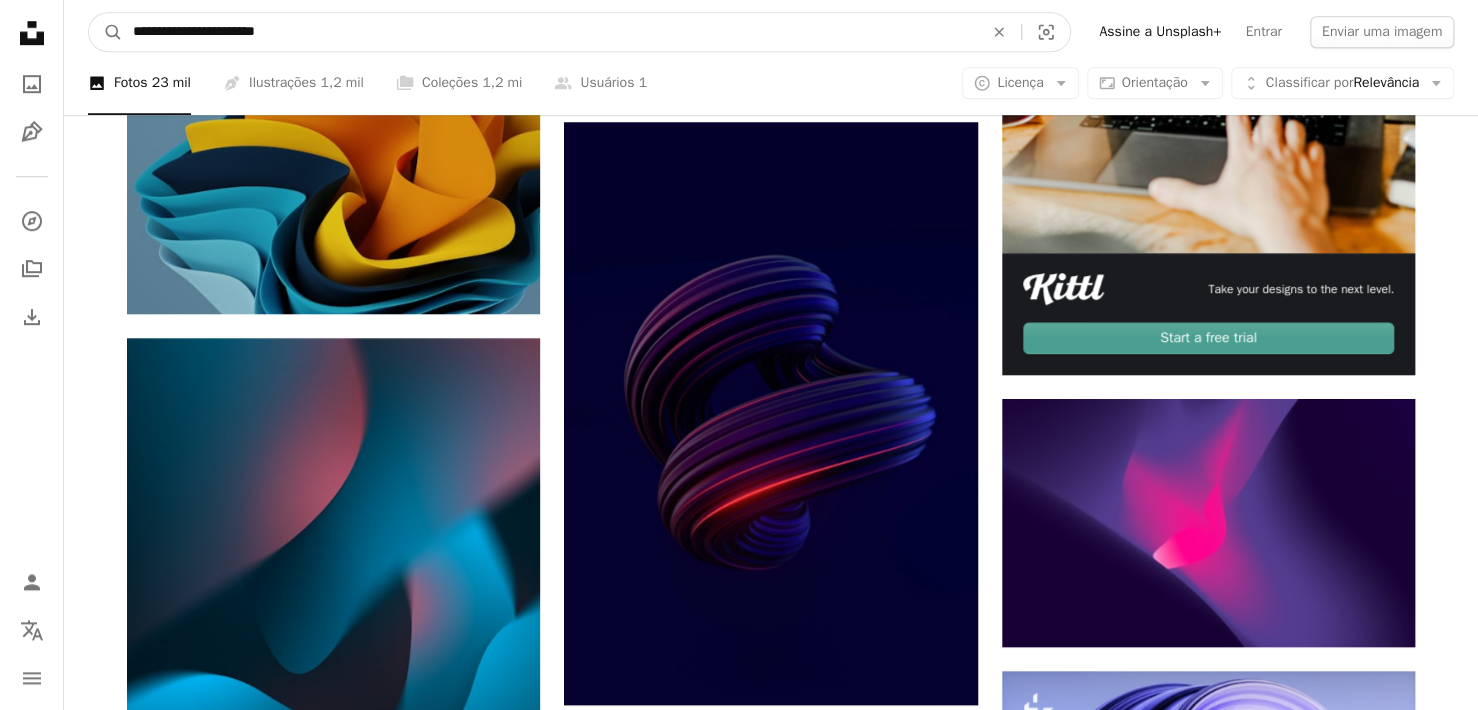 drag, startPoint x: 240, startPoint y: 35, endPoint x: -44, endPoint y: 72, distance: 286.40005 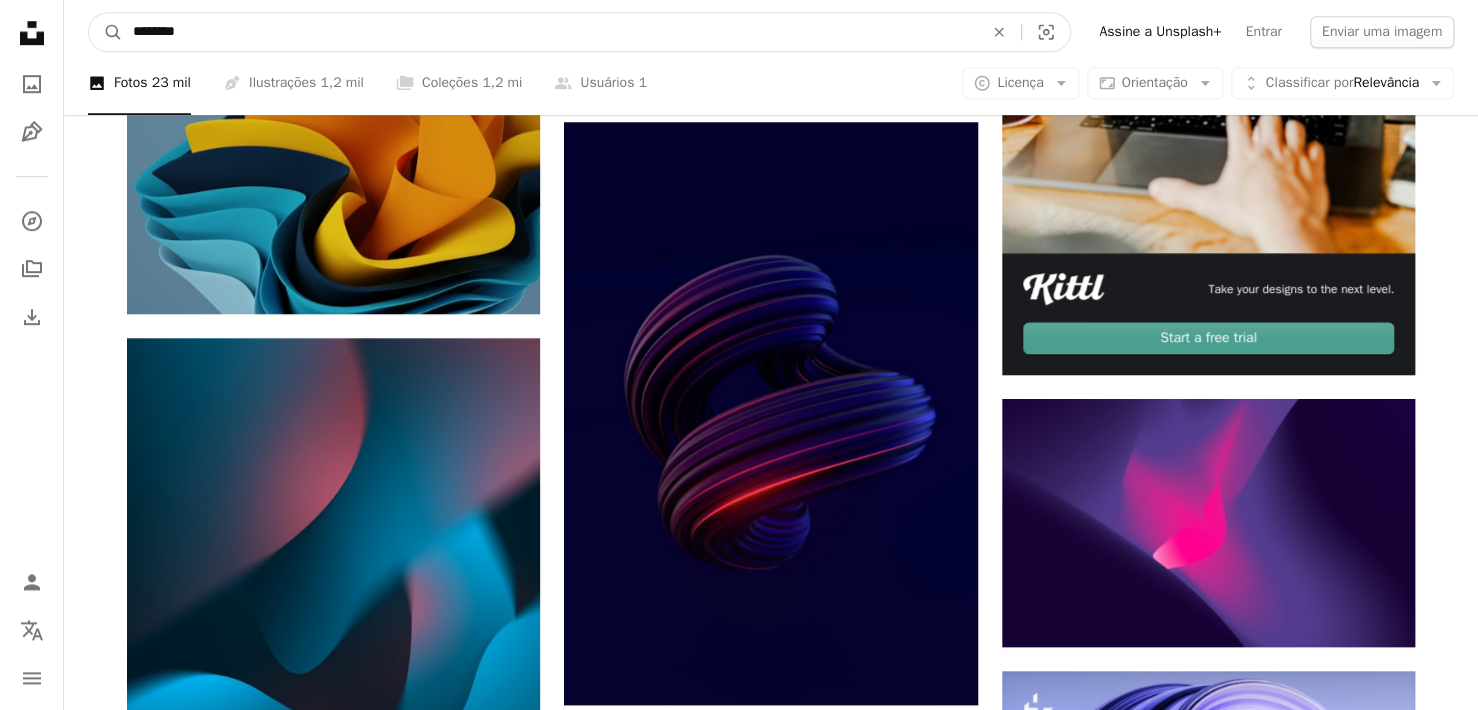 click on "A magnifying glass" at bounding box center (106, 32) 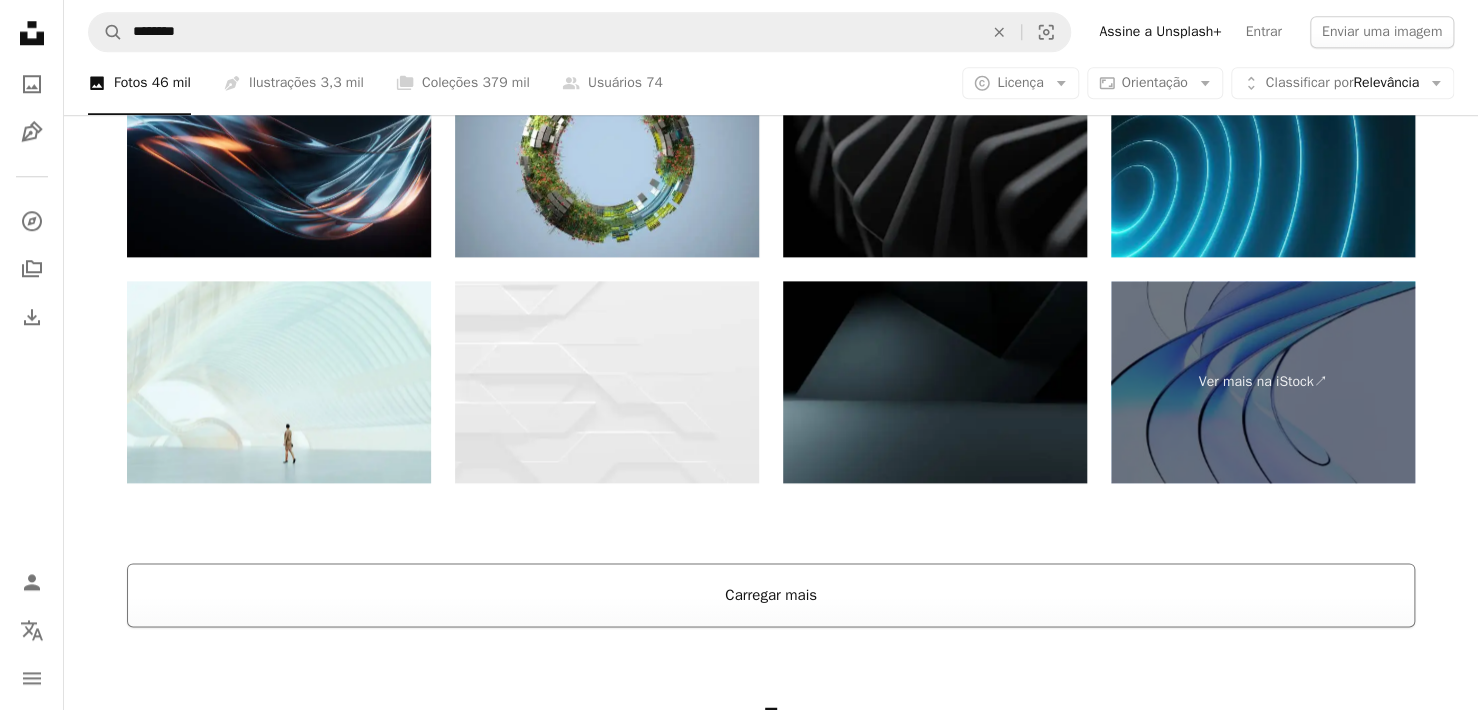 scroll, scrollTop: 4764, scrollLeft: 0, axis: vertical 